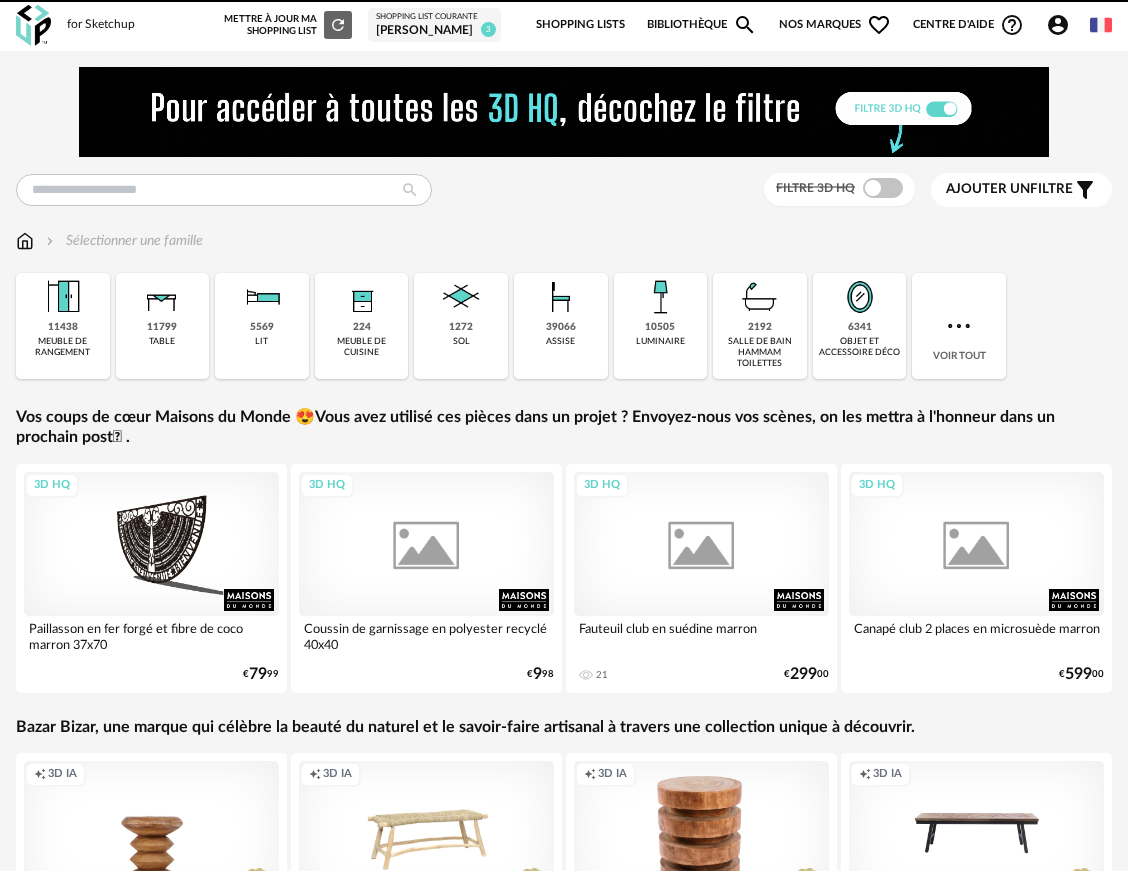 scroll, scrollTop: 0, scrollLeft: 0, axis: both 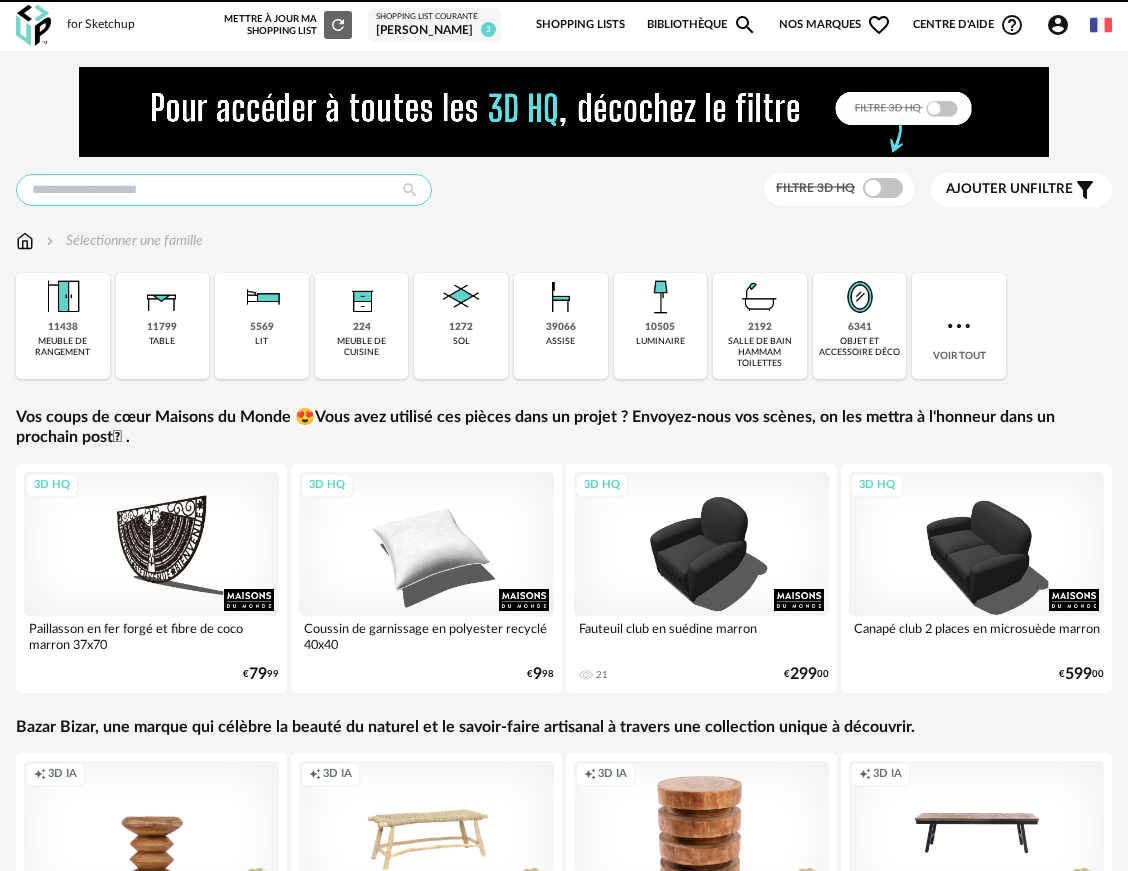 click at bounding box center (224, 190) 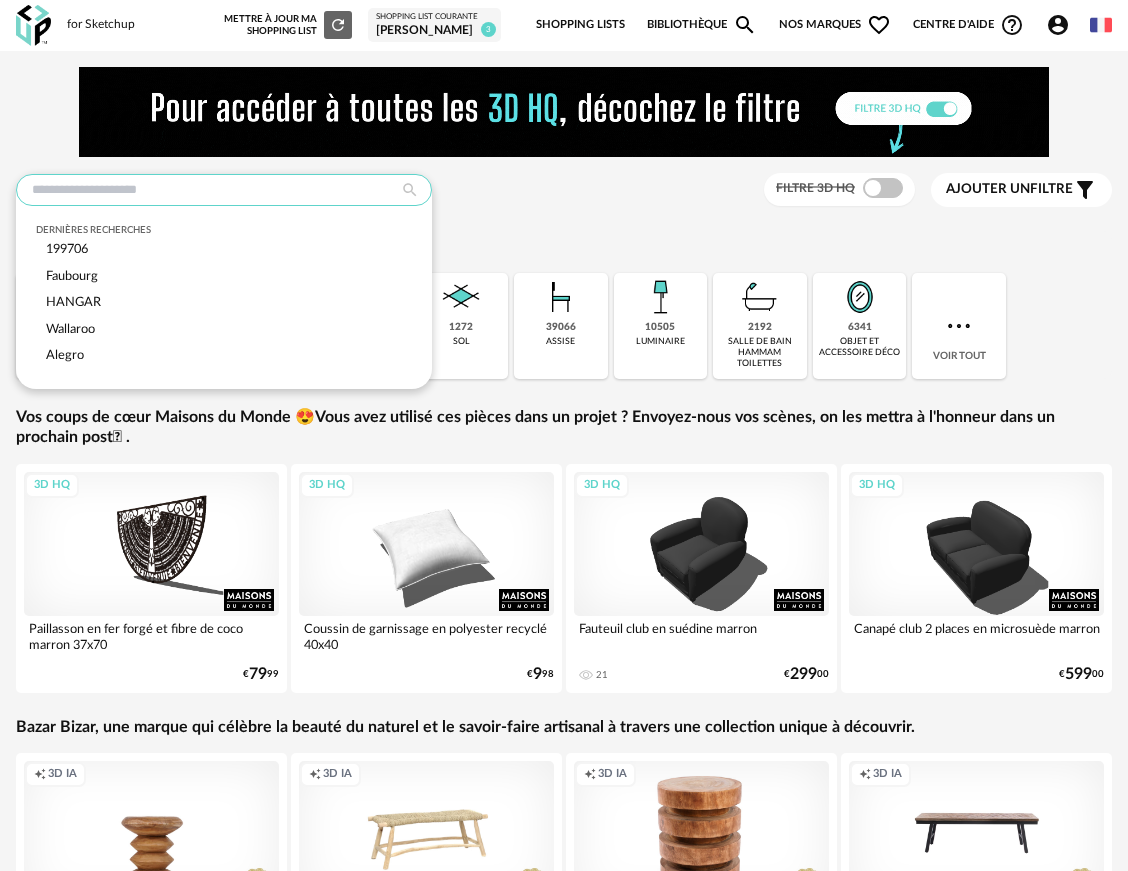 paste on "*********" 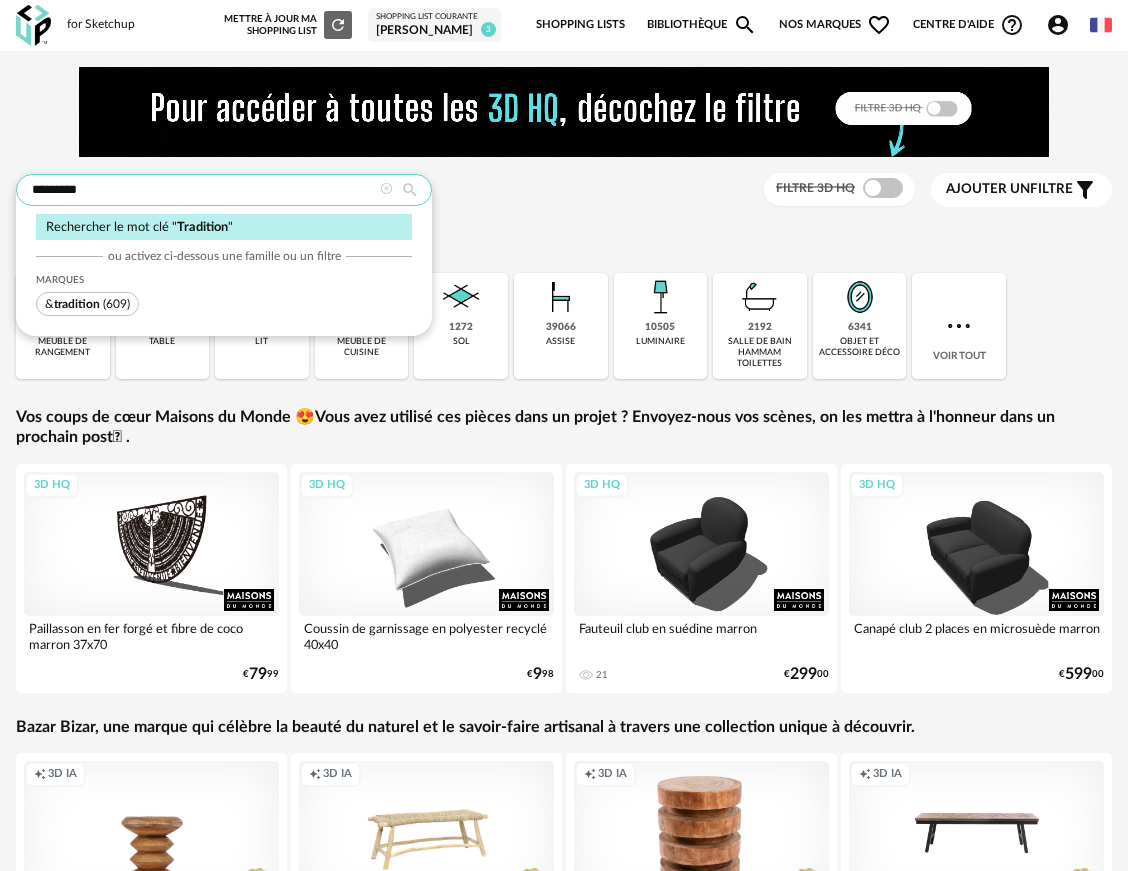 type on "*********" 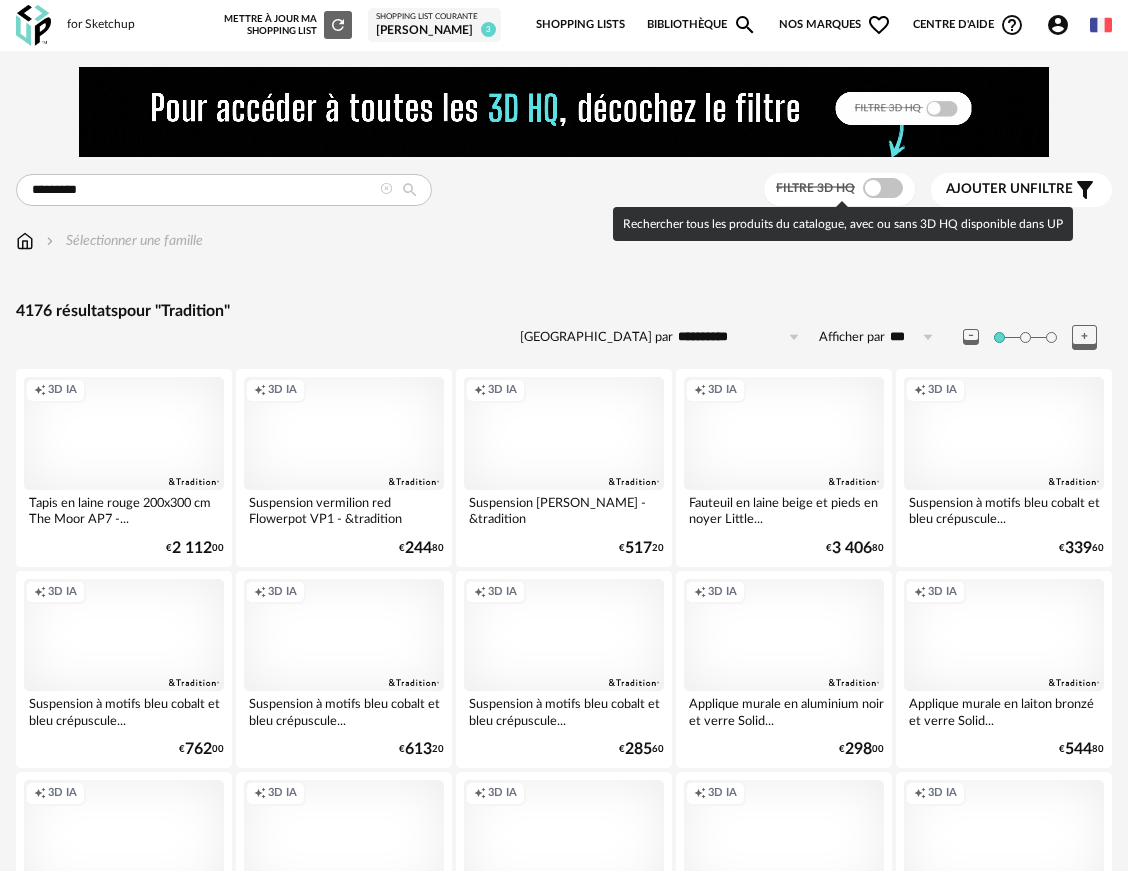 click at bounding box center (883, 188) 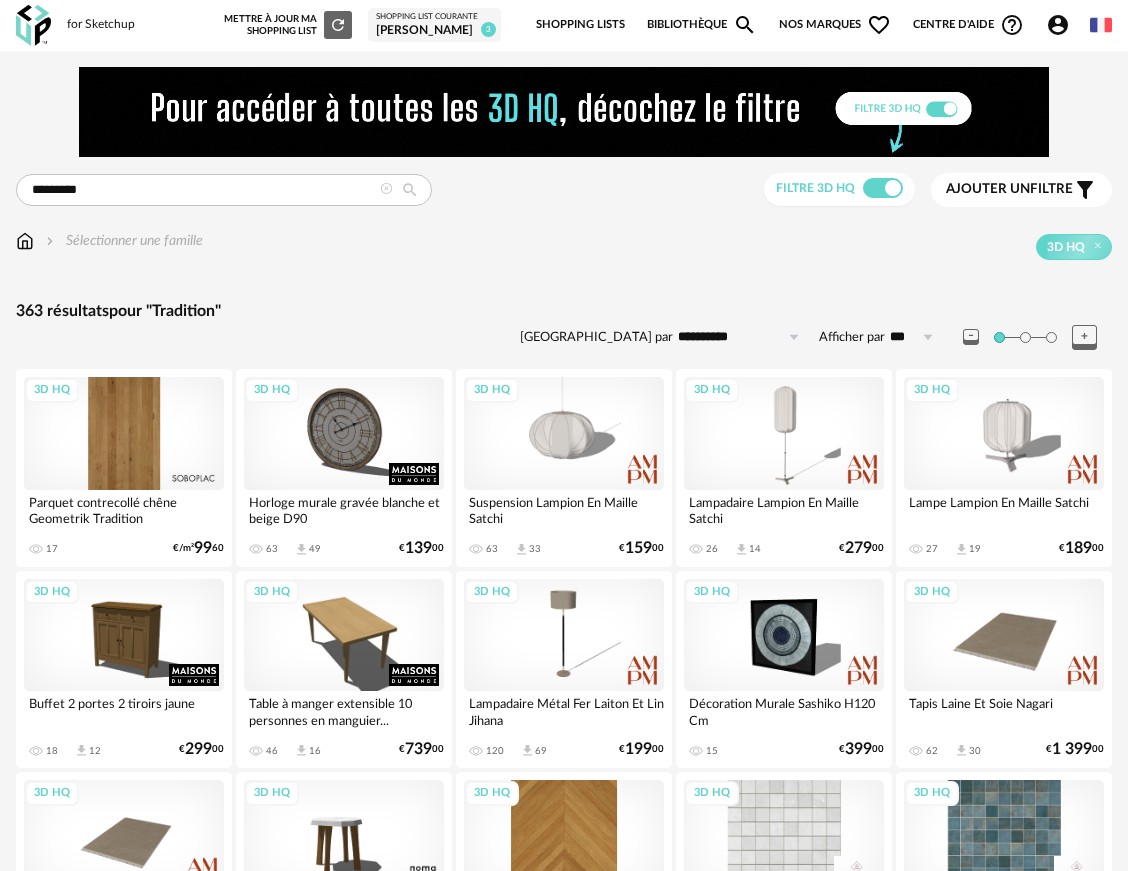 click on "Ajouter un" at bounding box center [988, 189] 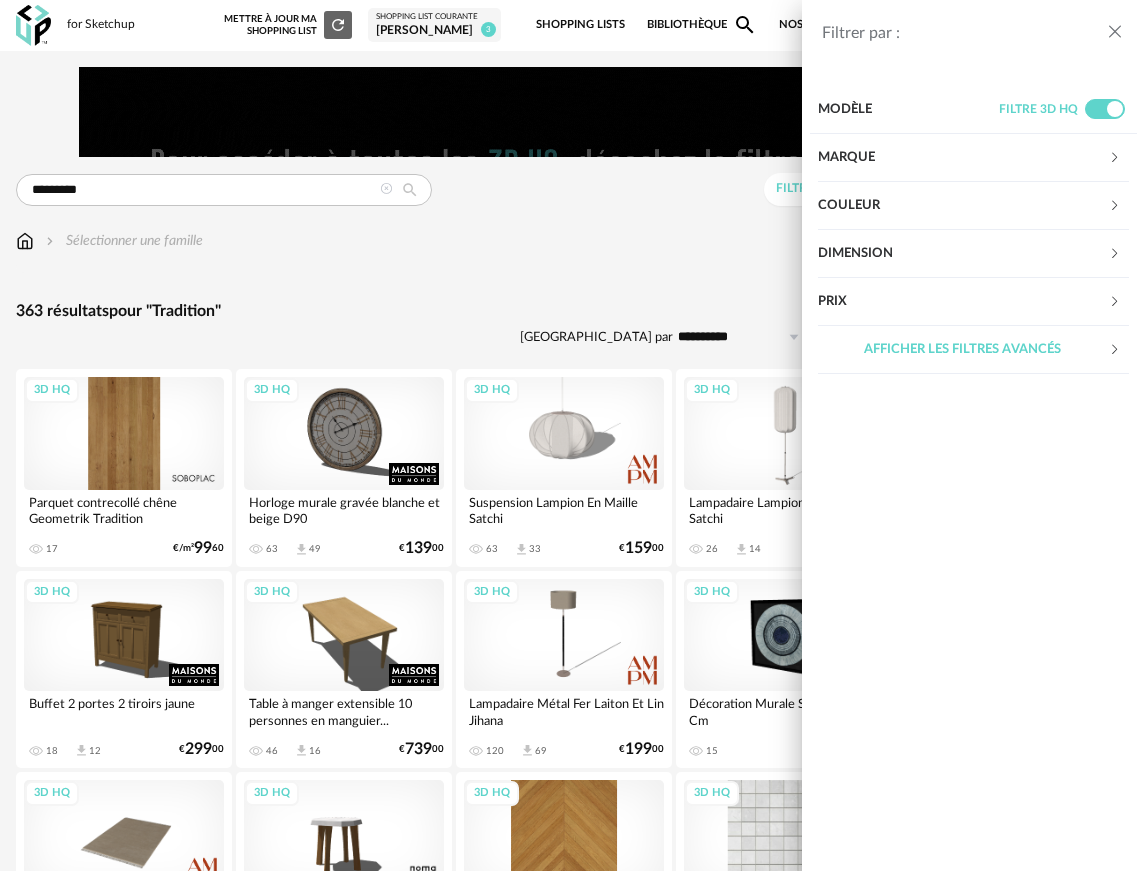 click on "Marque" at bounding box center (963, 158) 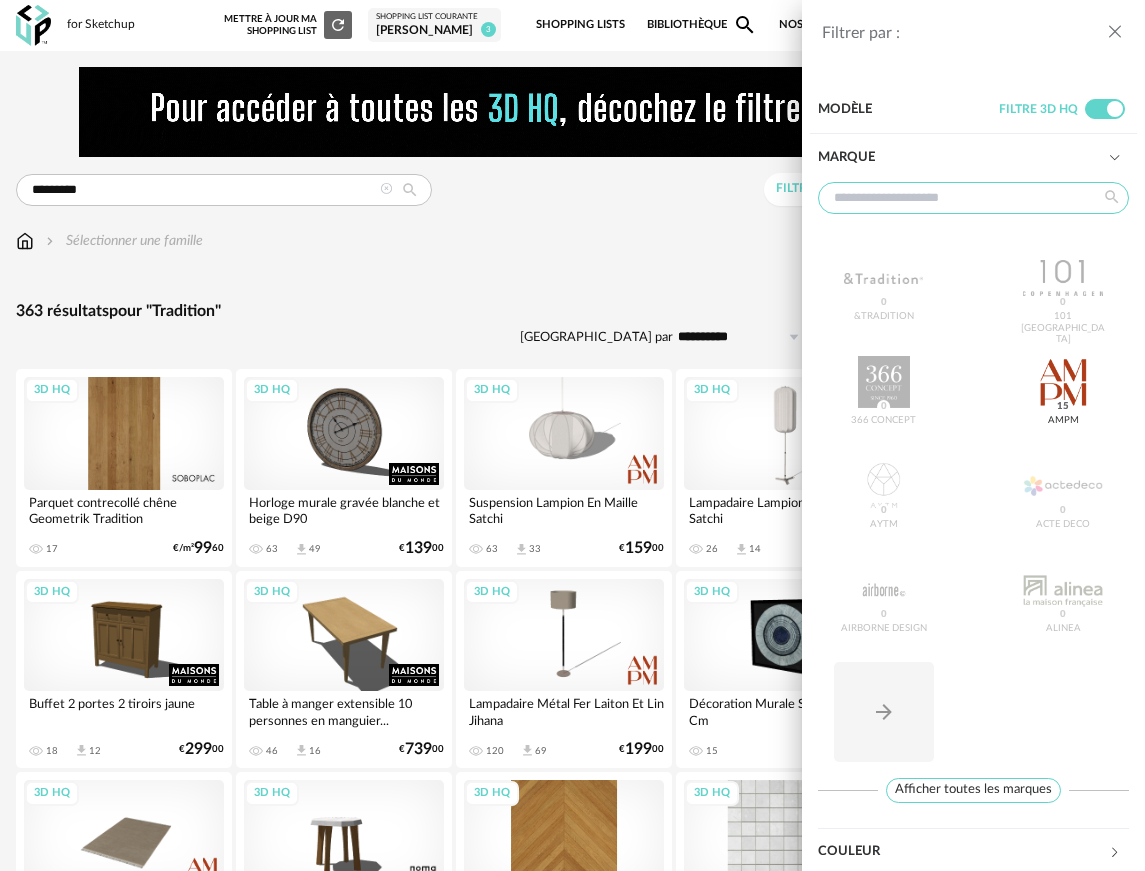 click at bounding box center [974, 198] 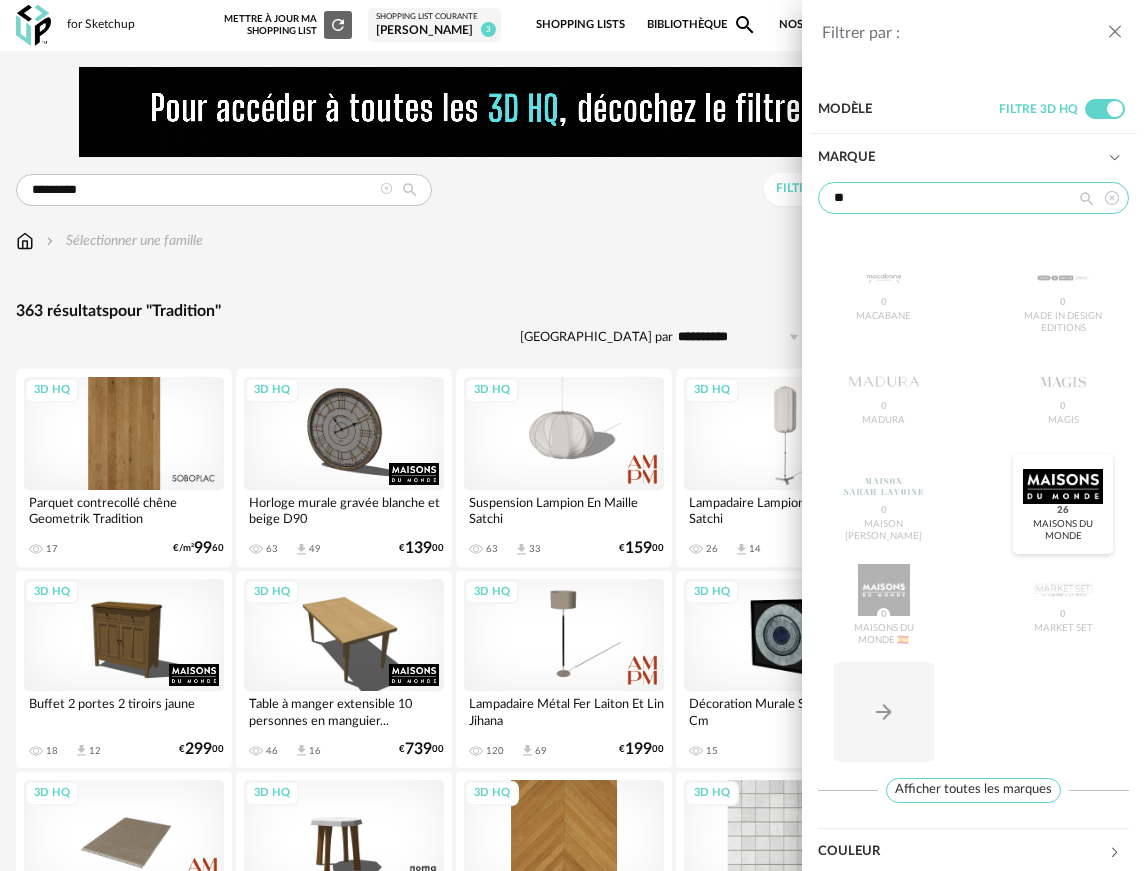 type on "**" 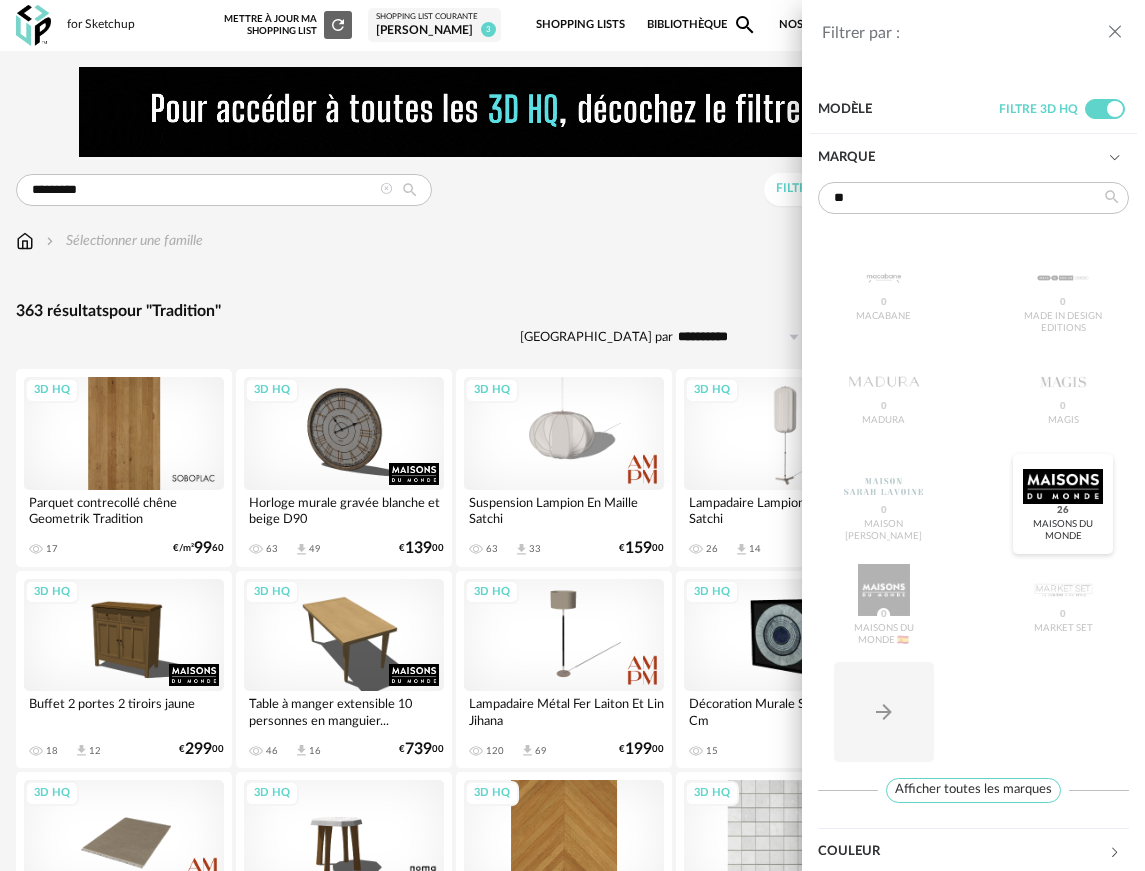click at bounding box center [1062, 486] 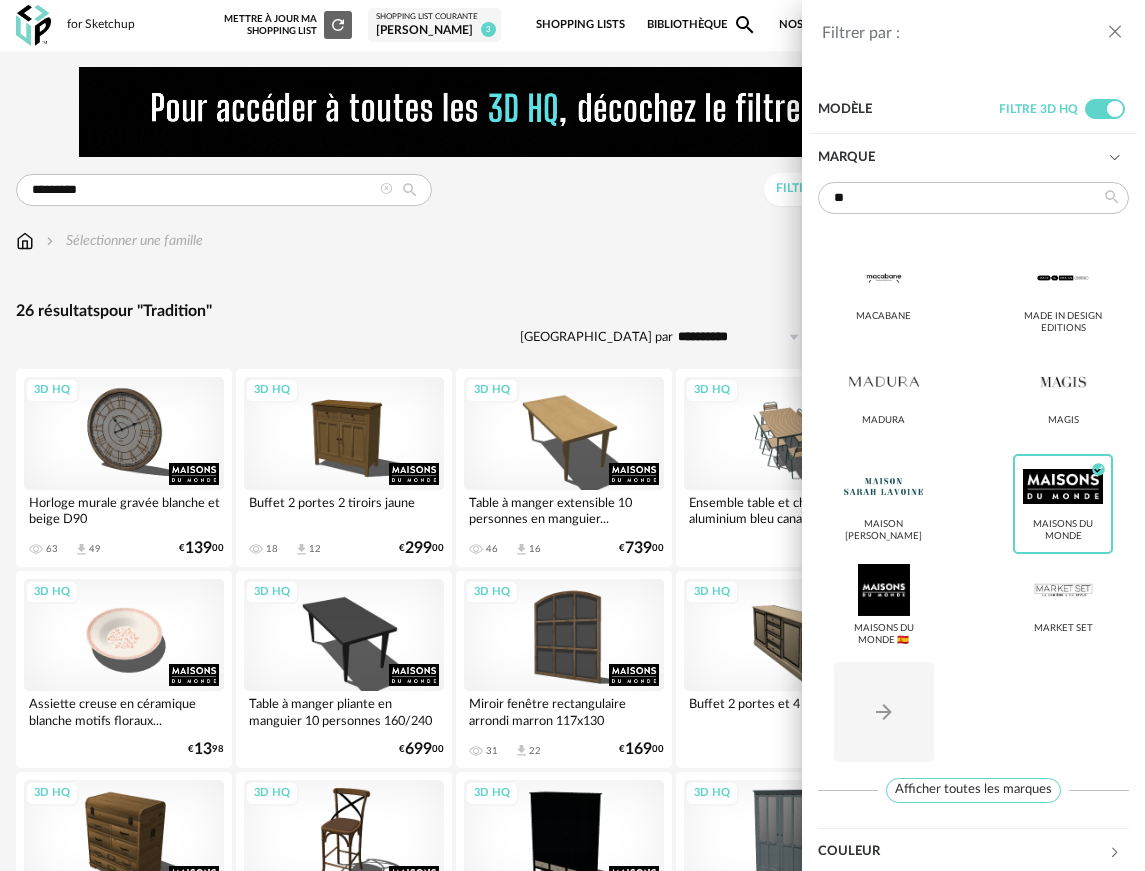 click on "Filtrer par :   Modèle
Filtre 3D HQ
Marque
**
MACABANE
Made in design Editions
[GEOGRAPHIC_DATA]
Magis
Maison [PERSON_NAME]
Maisons du Monde
Check Circle icon
Maisons du Monde 🇪🇸
Market Set
Arrow Right icon
Afficher toutes les marques
Toutes les marques   Close icon
Maisons du Monde
Couleur
noir
1
acier
0
beige
0
blanc
4
gris
3
brun
11
jaune
1
orange
1
rouge
1
rose
0
violet
0
bleu
0
vert
3
transparent
0
argenté
0
doré - laiton
1
bois
0
multicolore
0
Dimension
Hauteur    *** 0% 10% 20% 30%" at bounding box center [572, 435] 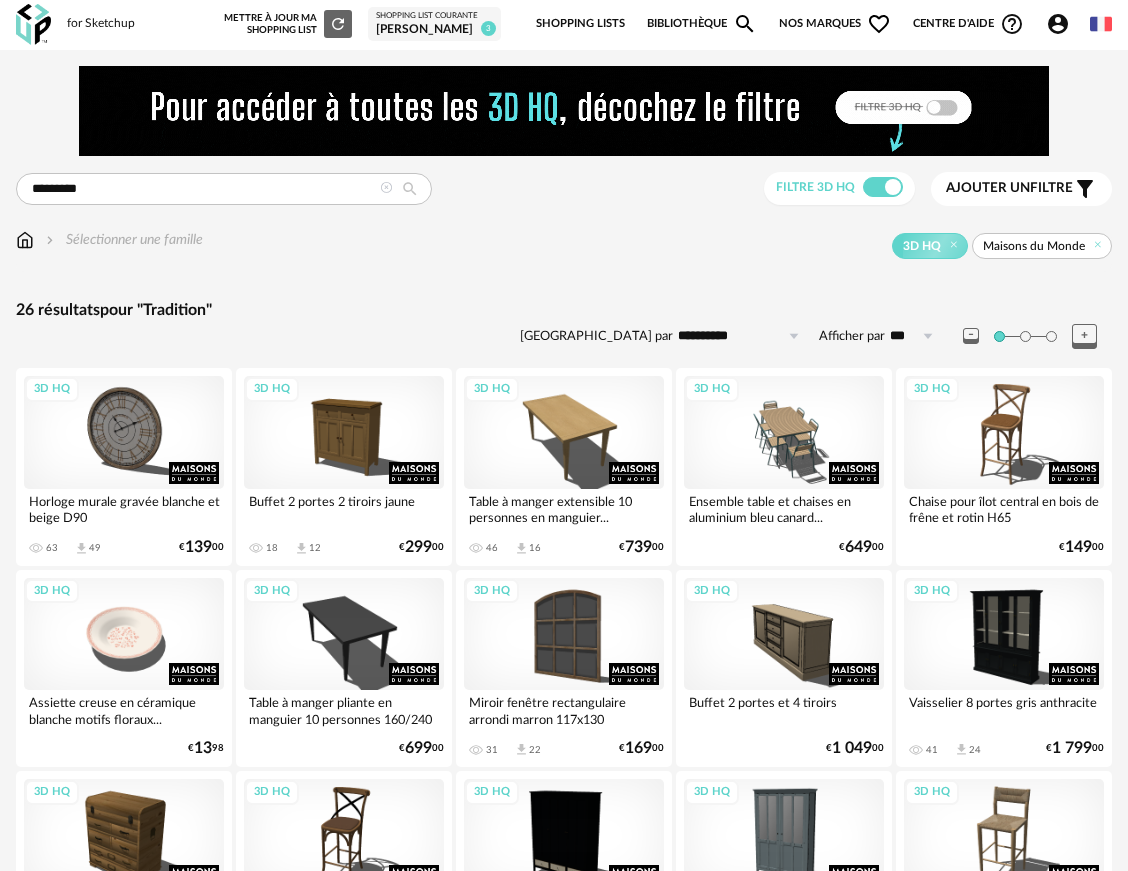 scroll, scrollTop: 0, scrollLeft: 0, axis: both 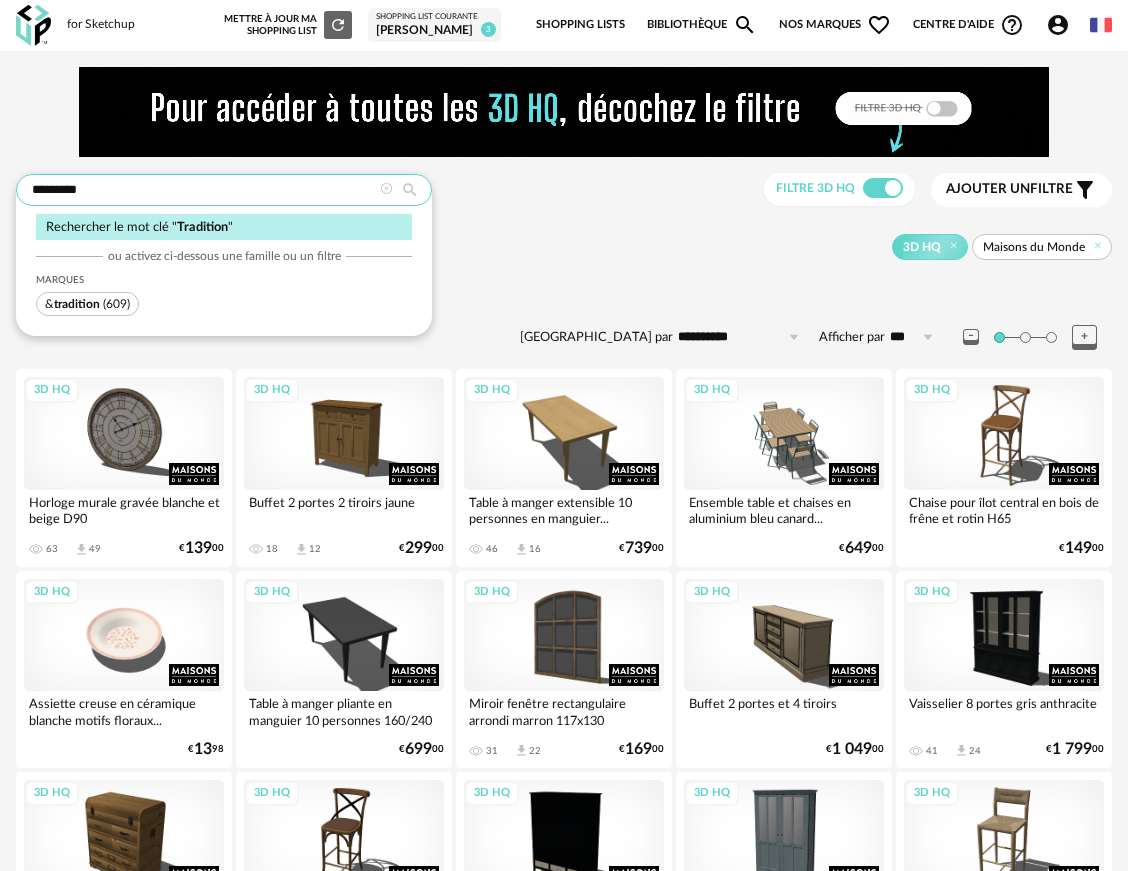 drag, startPoint x: 141, startPoint y: 179, endPoint x: -36, endPoint y: 176, distance: 177.02542 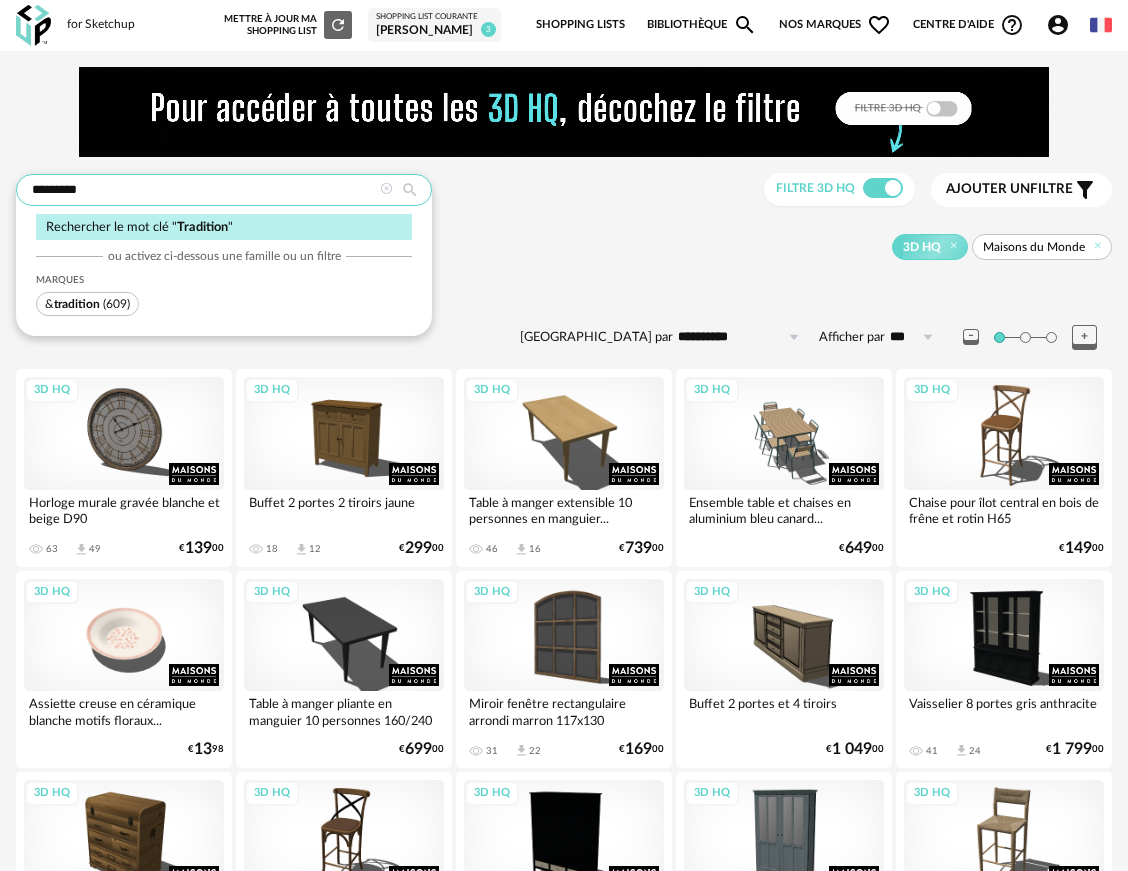 click on "for Sketchup   Nouvelle shopping list
Mettre à jour ma Shopping List
Refresh icon   Shopping List courante   [PERSON_NAME]   3       Shopping Lists   Bibliothèque Magnify icon   Nos marques Heart Outline icon   Toutes les marques   Close icon
Maisons du Monde
Centre d'aide Help Circle Outline icon   Tutos vidéos   Lire la FAQ   Contacter le support   Account Circle icon   Compte   Connecté en tant que   [PERSON_NAME]   Modifier mon profil   Ma bibliothèque perso   Mes 3D IA Creation icon   Nouveautés de la plateforme       Déconnexion
English
Menu icon         *********
Rechercher le mot clé " Tradition "
ou activez ci-dessous une famille ou un filtre
Marques   & tradition   (609)
Filtre 3D HQ
Ajouter un  filtre s   Filter icon   Filtrer par :   Modèle
Filtre 3D HQ
Marque
**" at bounding box center (564, 911) 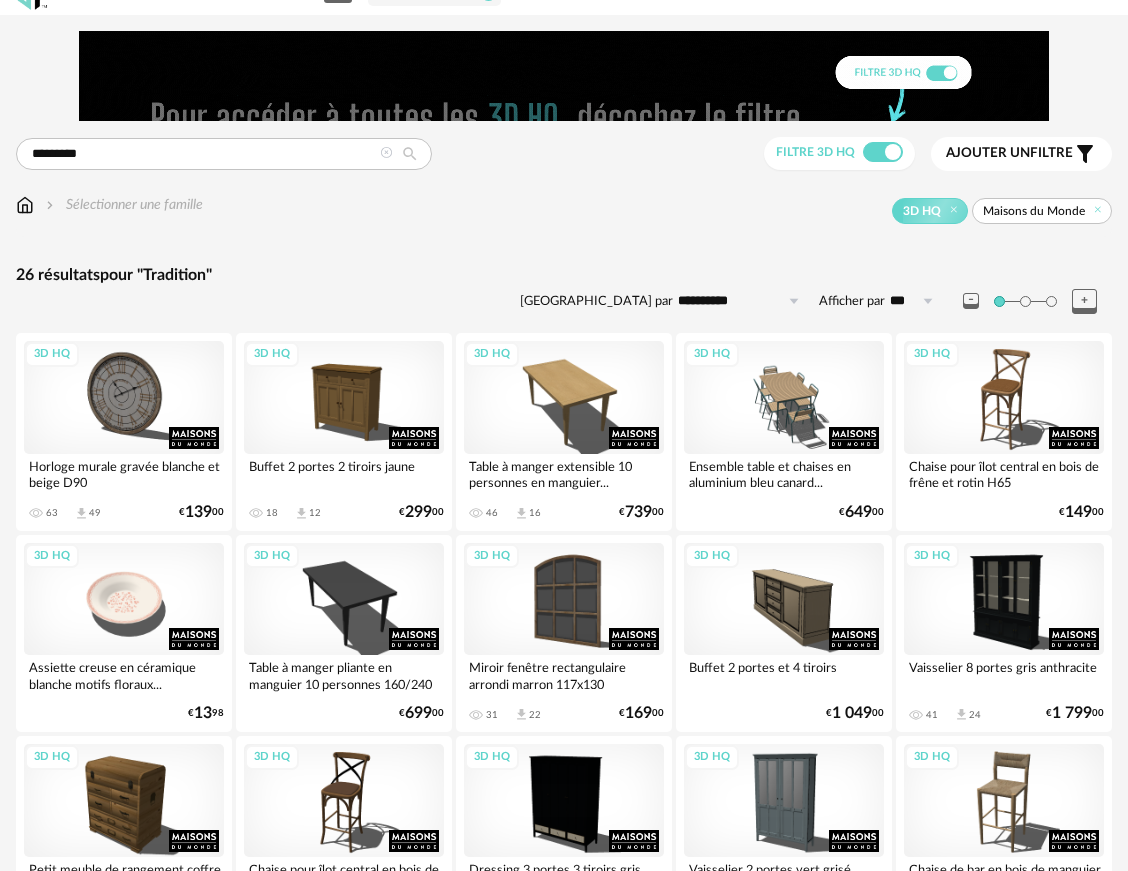 scroll, scrollTop: 0, scrollLeft: 0, axis: both 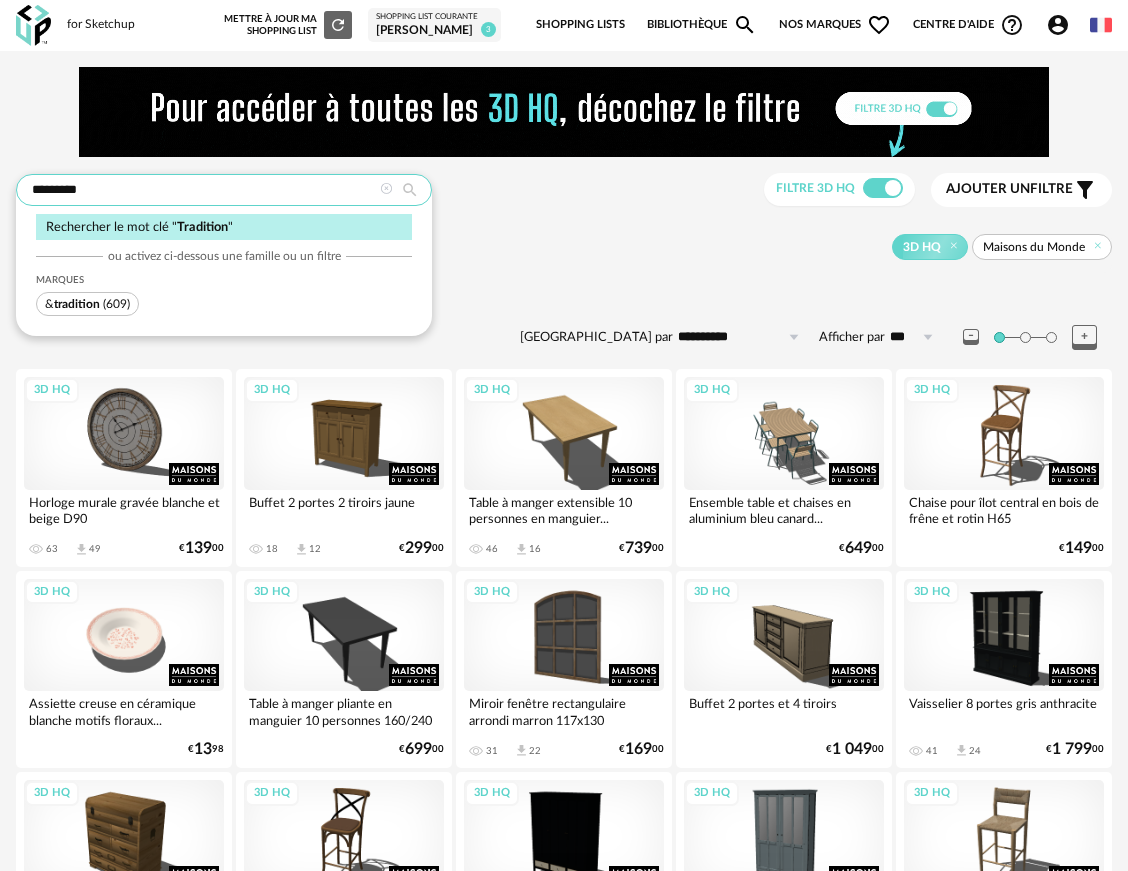 click on "*********" at bounding box center (224, 190) 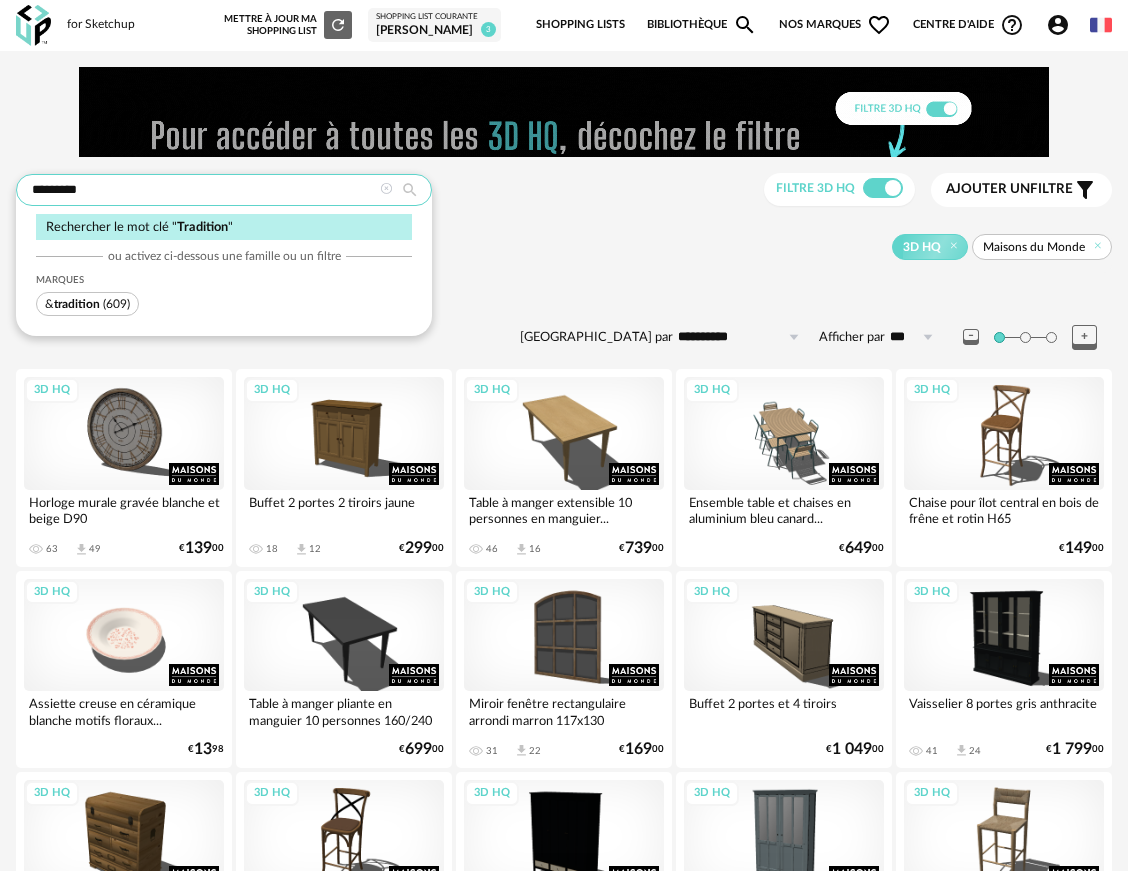 drag, startPoint x: 114, startPoint y: 190, endPoint x: -120, endPoint y: 183, distance: 234.10468 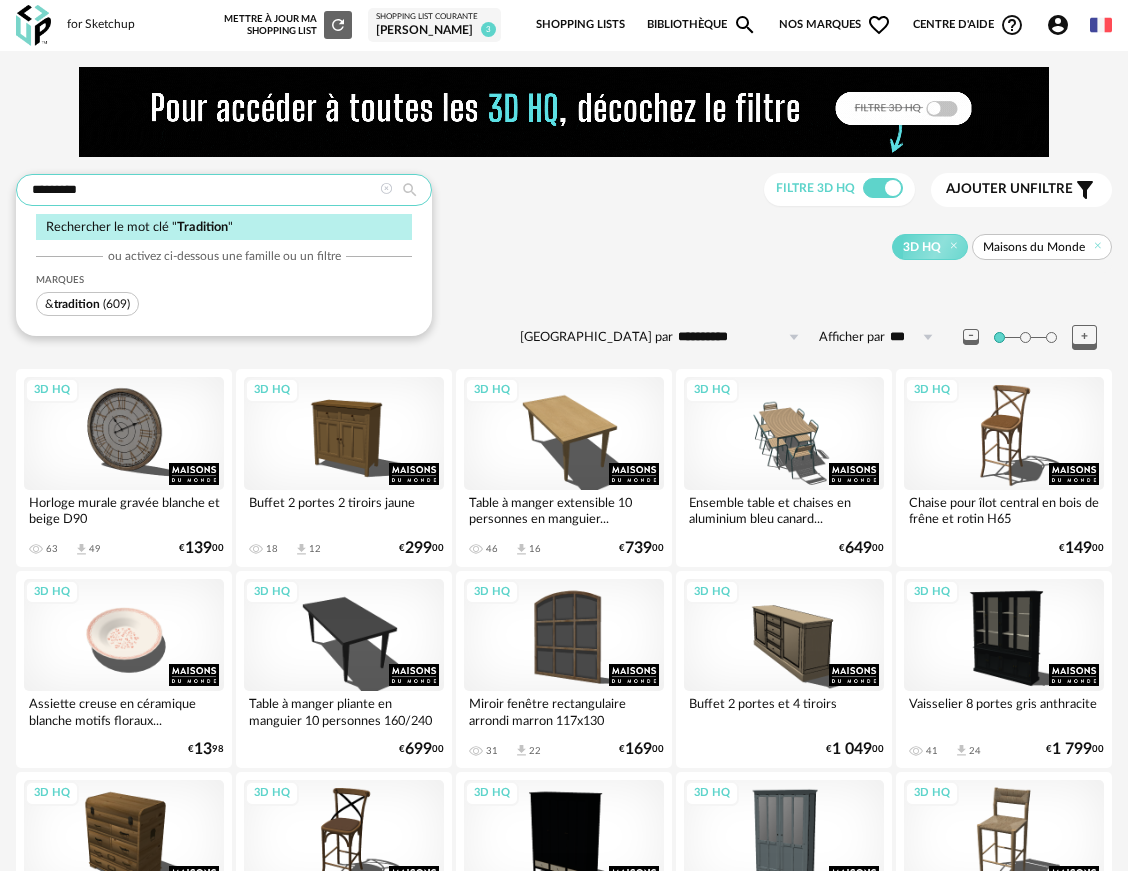 click on "for Sketchup   Nouvelle shopping list
Mettre à jour ma Shopping List
Refresh icon   Shopping List courante   [PERSON_NAME]   3       Shopping Lists   Bibliothèque Magnify icon   Nos marques Heart Outline icon   Toutes les marques   Close icon
Maisons du Monde
Centre d'aide Help Circle Outline icon   Tutos vidéos   Lire la FAQ   Contacter le support   Account Circle icon   Compte   Connecté en tant que   [PERSON_NAME]   Modifier mon profil   Ma bibliothèque perso   Mes 3D IA Creation icon   Nouveautés de la plateforme       Déconnexion
English
Menu icon         *********
Rechercher le mot clé " Tradition "
ou activez ci-dessous une famille ou un filtre
Marques   & tradition   (609)
Filtre 3D HQ
Ajouter un  filtre s   Filter icon   Filtrer par :   Modèle
Filtre 3D HQ
Marque
**" at bounding box center (564, 911) 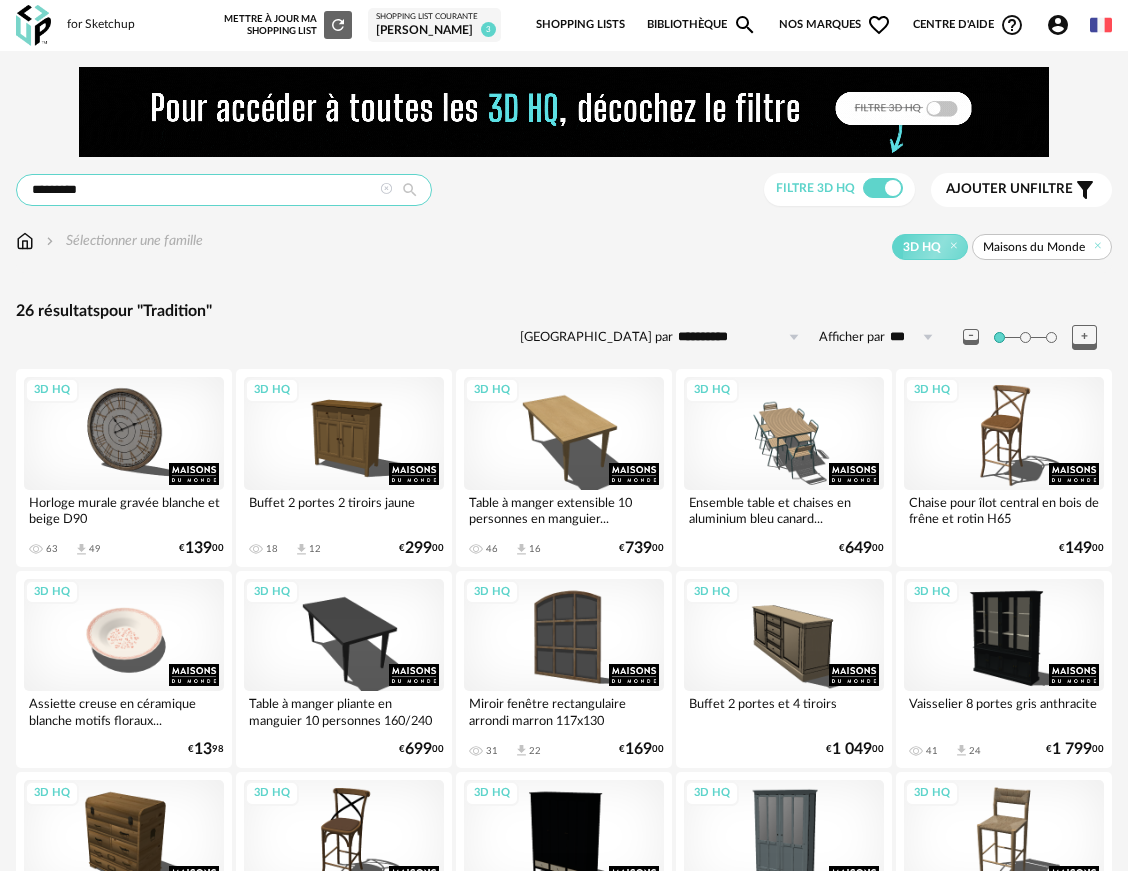 paste 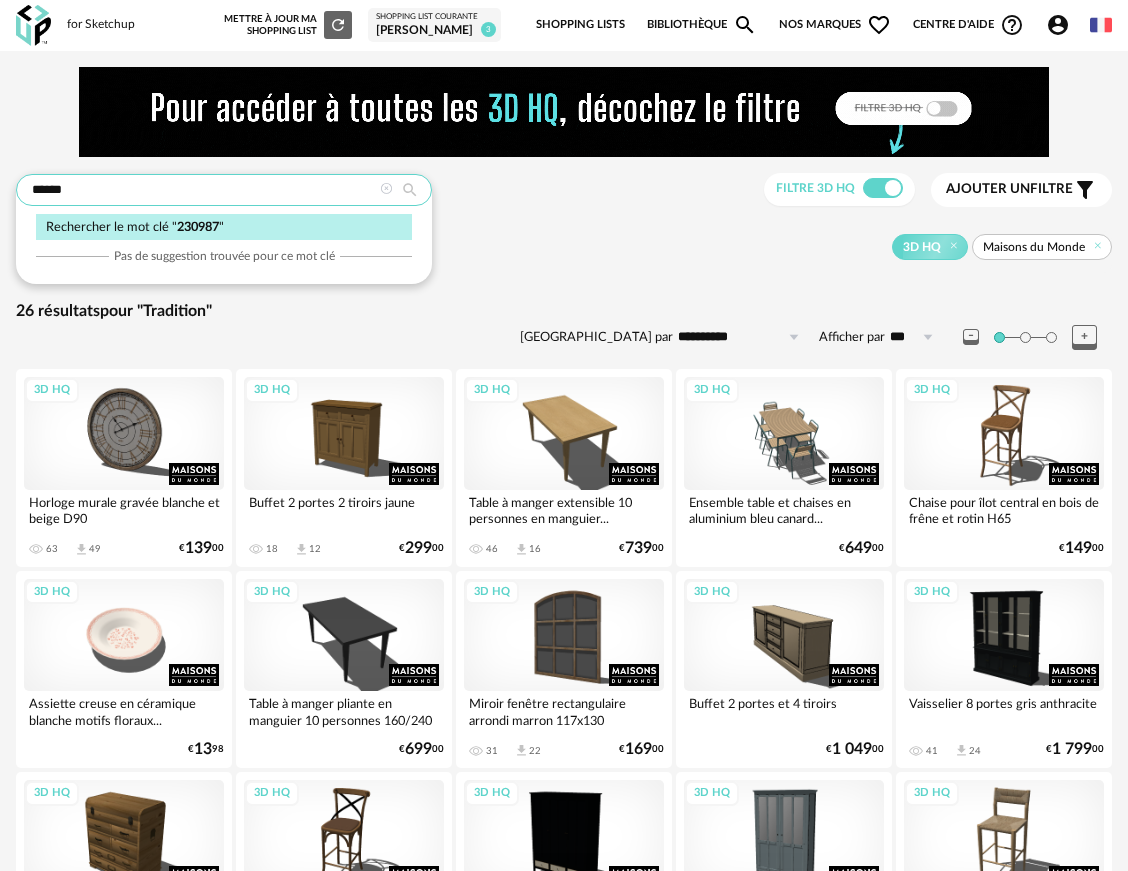 type on "******" 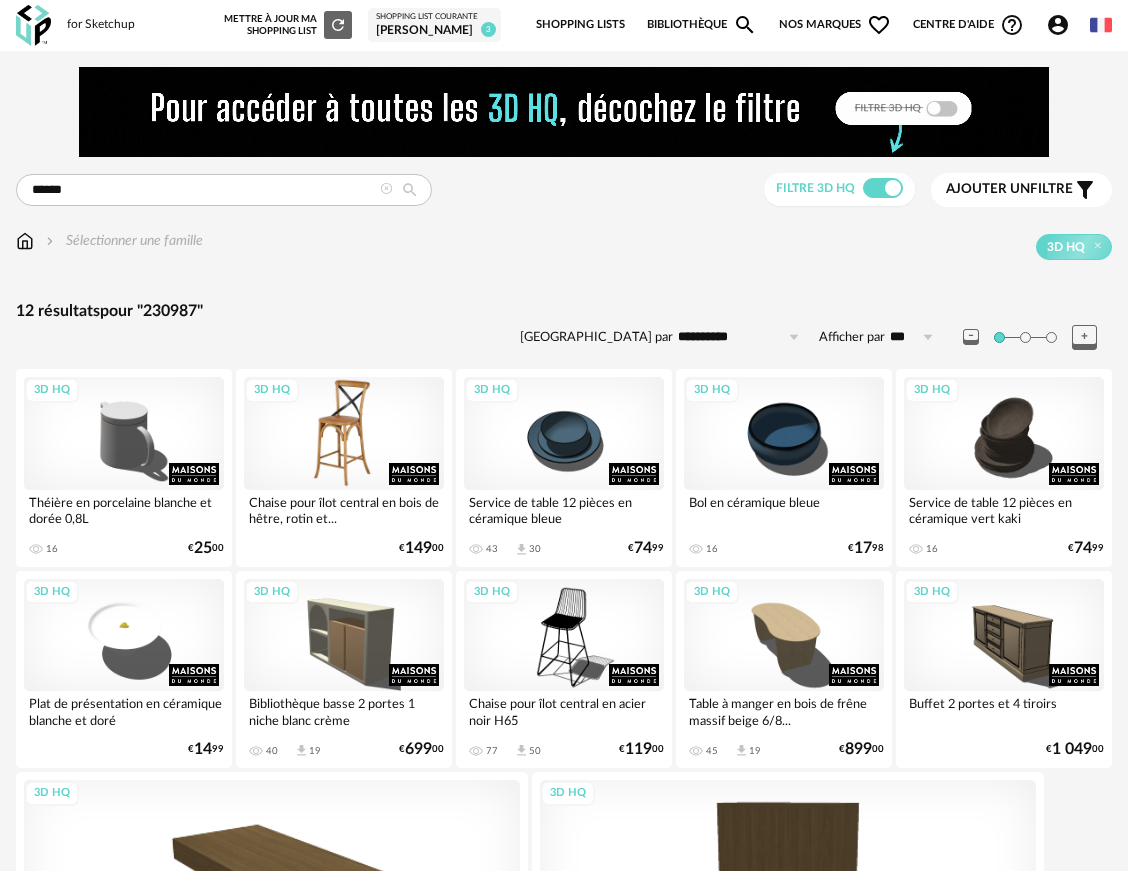 click on "3D HQ" at bounding box center (344, 433) 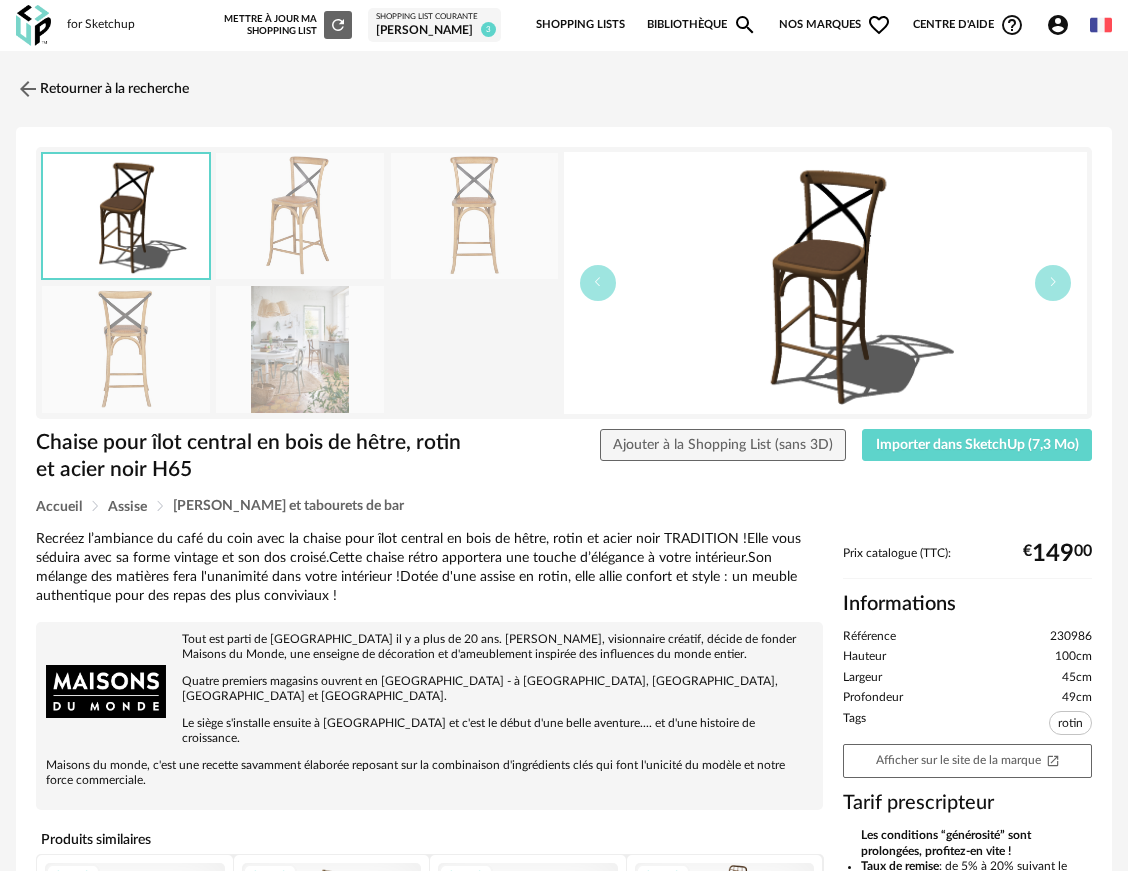 click at bounding box center (300, 349) 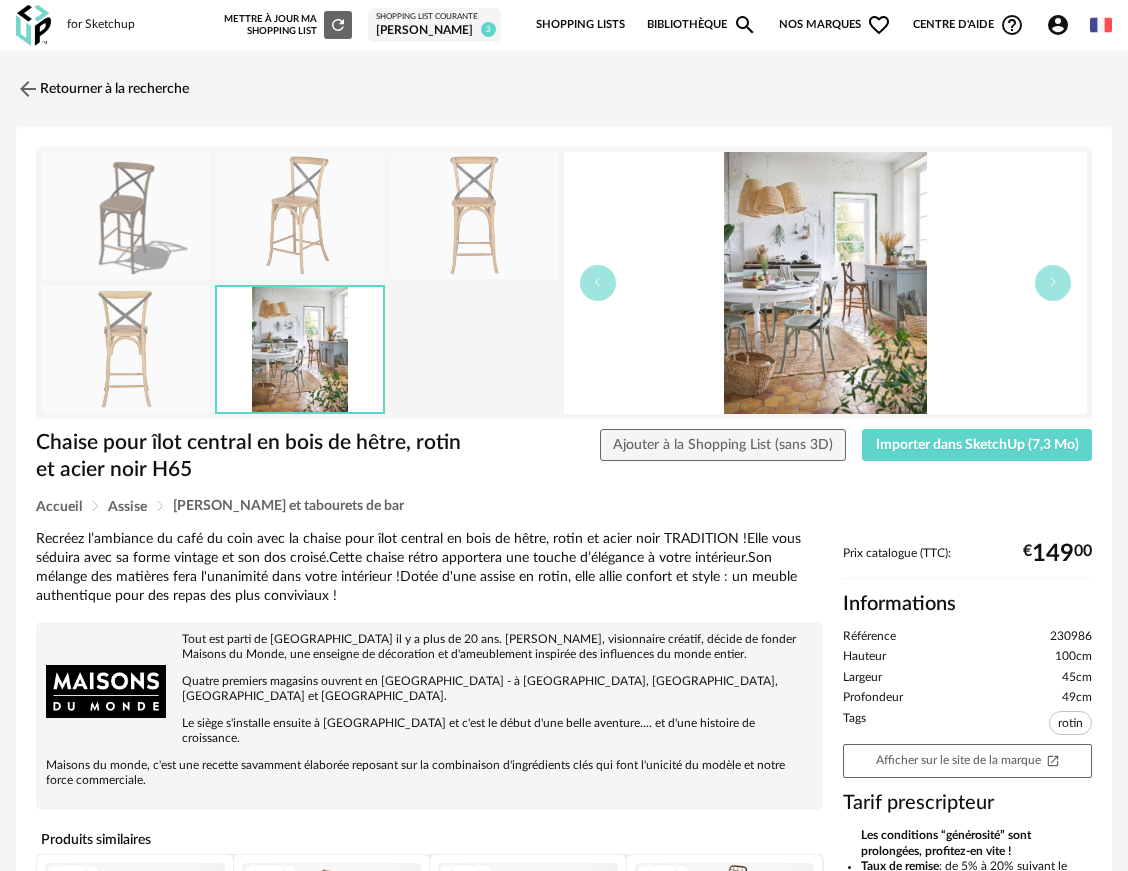 click at bounding box center [300, 216] 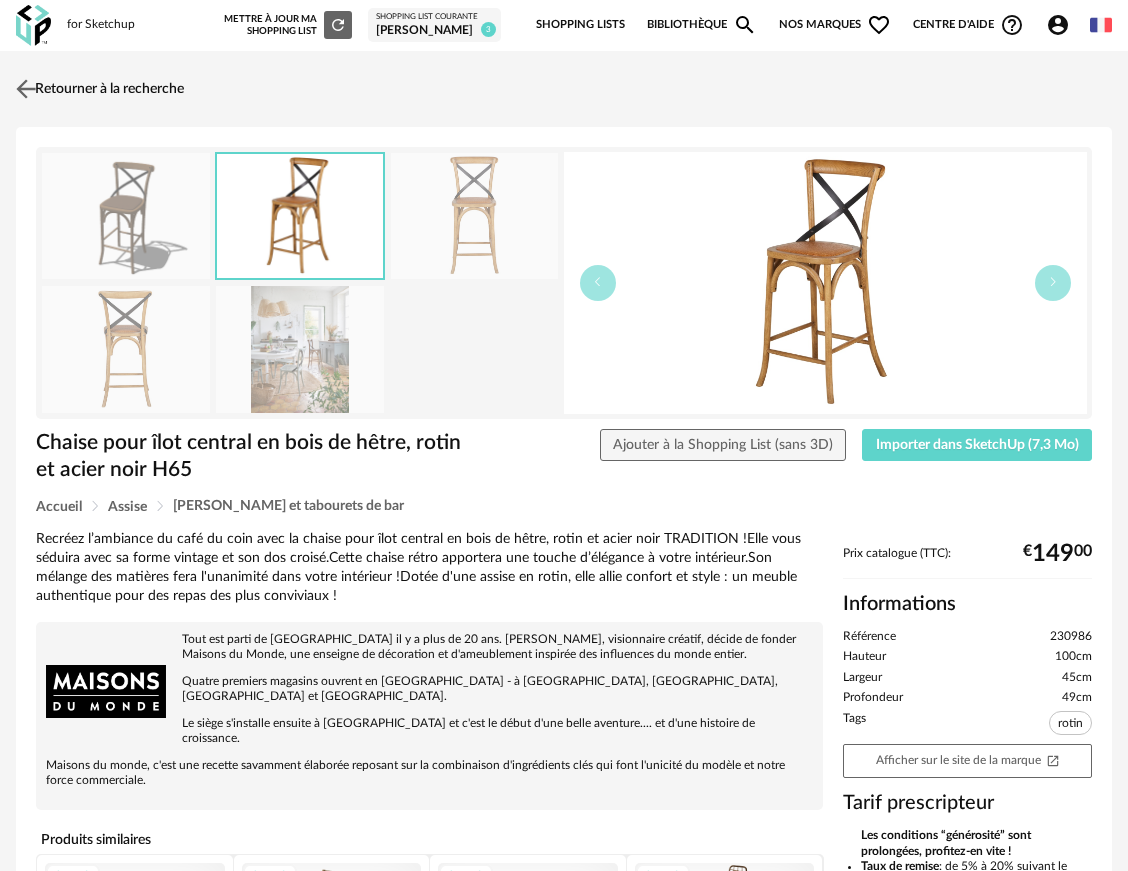 click on "Retourner à la recherche" at bounding box center [97, 89] 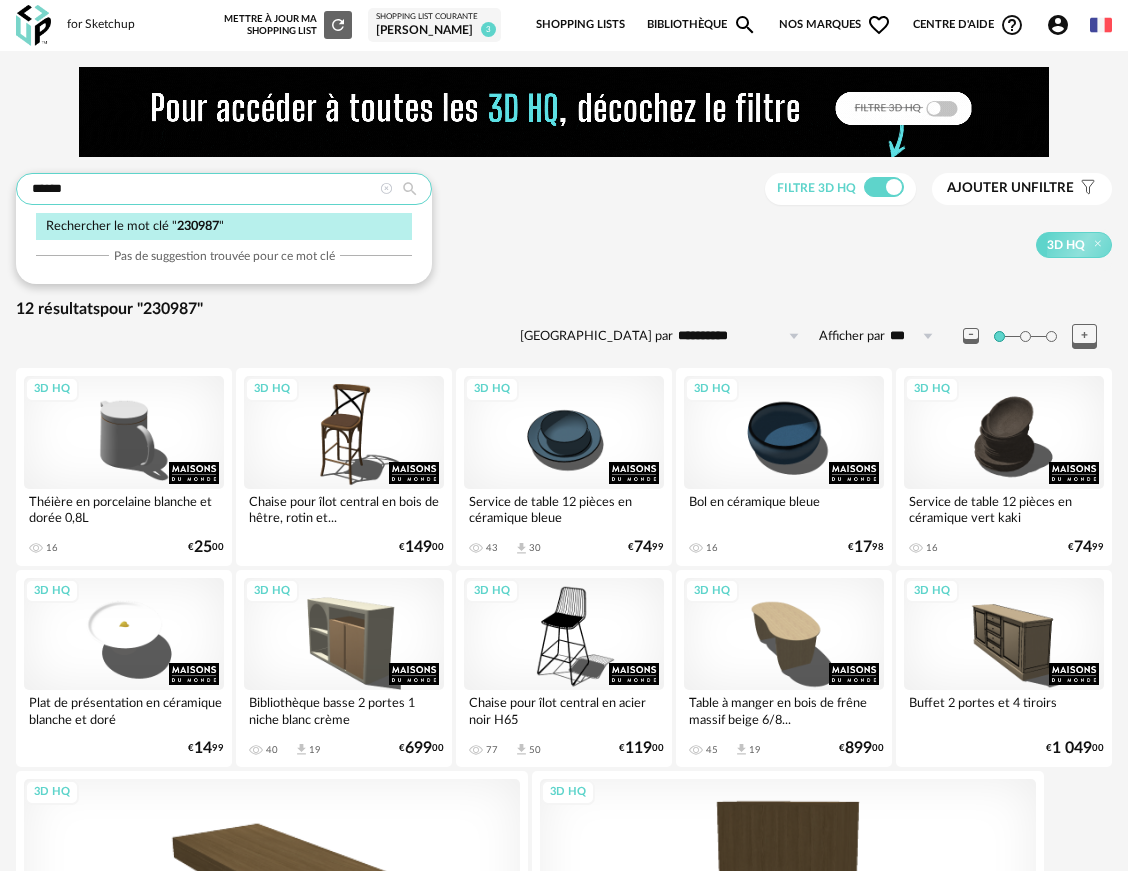 drag, startPoint x: 214, startPoint y: 181, endPoint x: -91, endPoint y: 185, distance: 305.0262 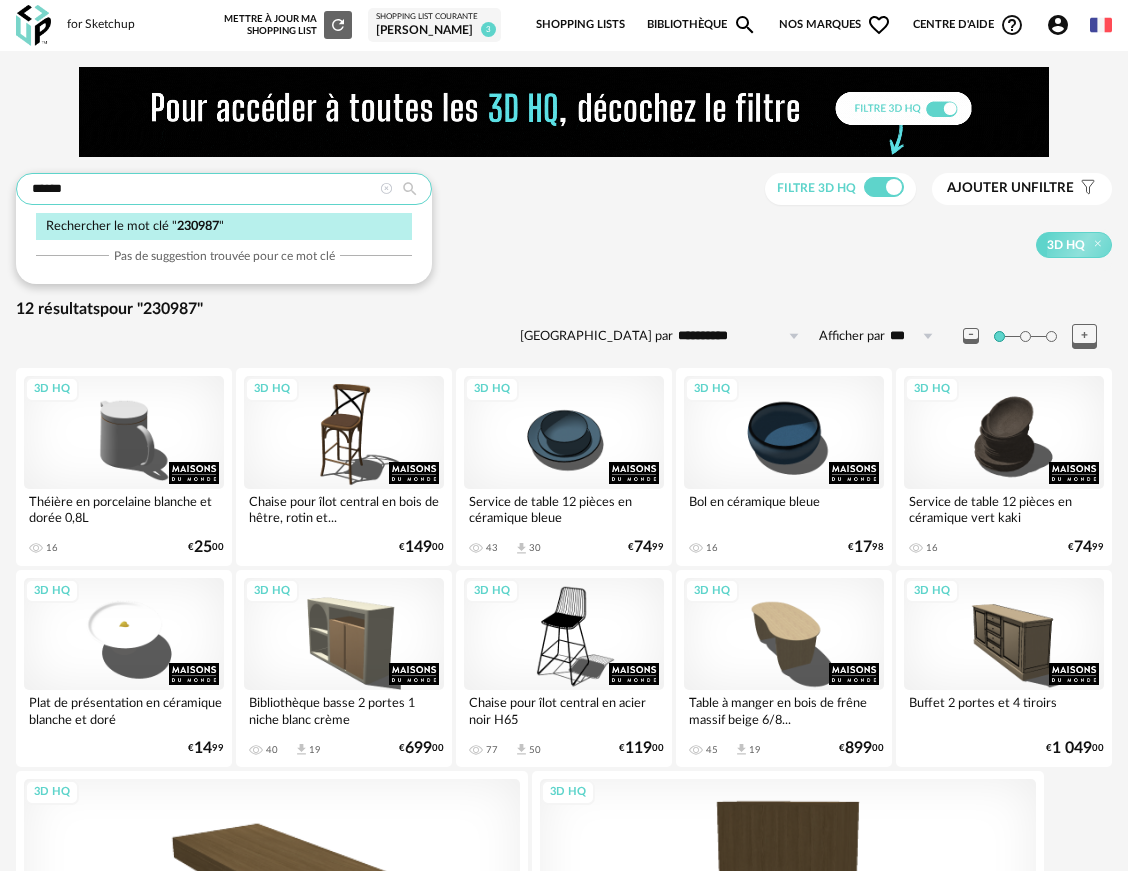 click on "**********" at bounding box center [564, 608] 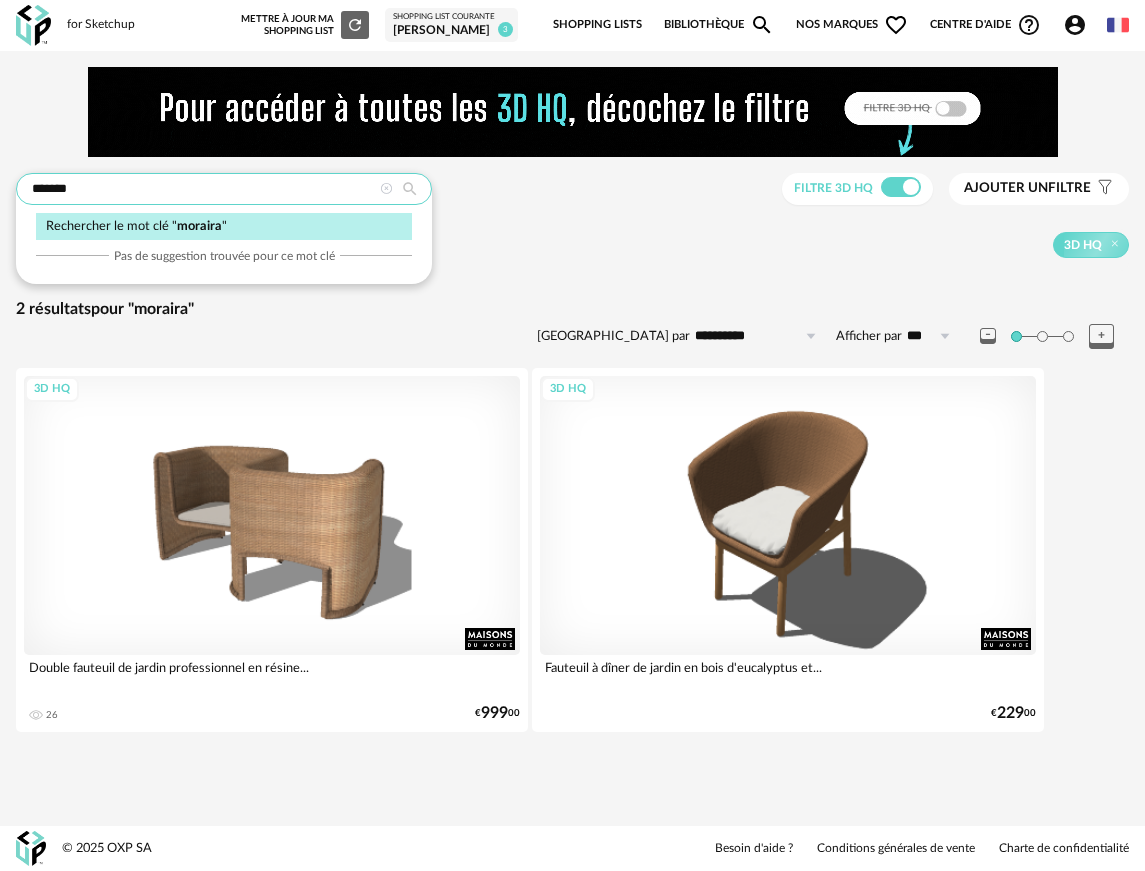 drag, startPoint x: 237, startPoint y: 185, endPoint x: -179, endPoint y: 155, distance: 417.08032 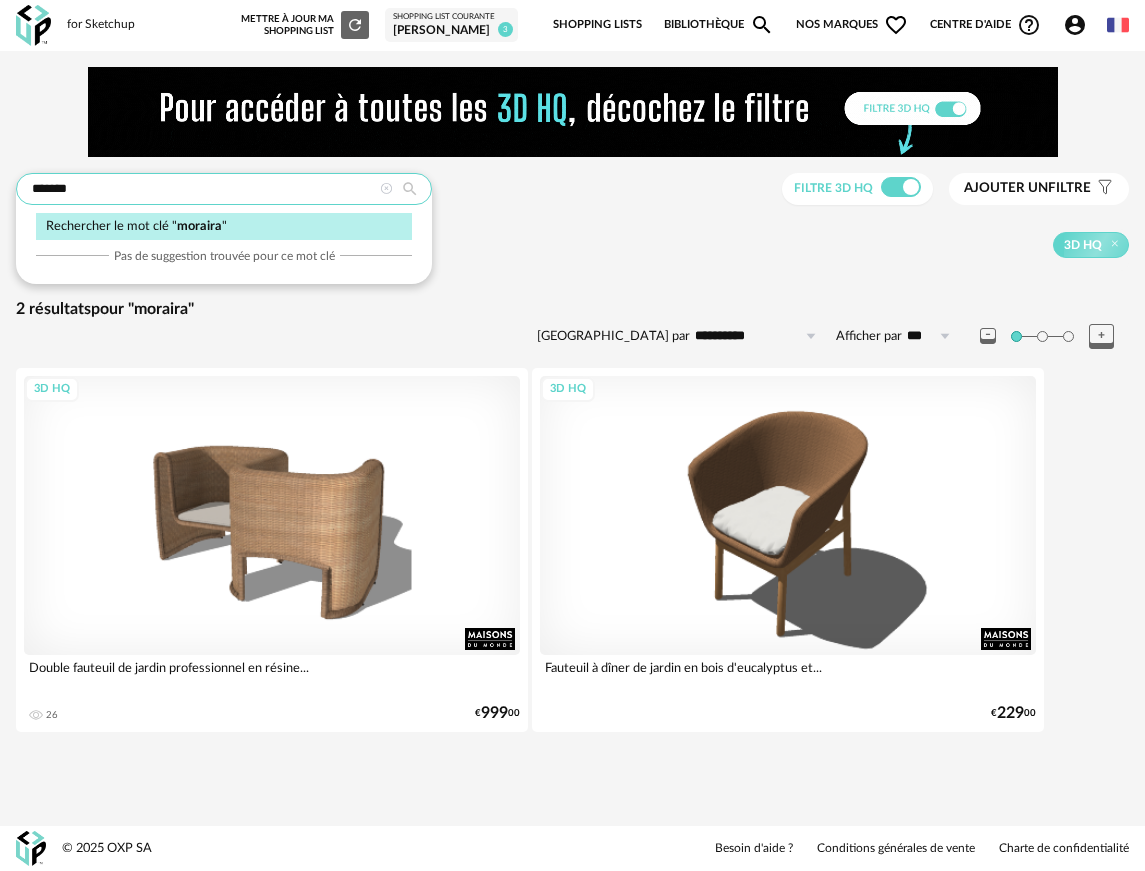 click on "**********" at bounding box center (572, 435) 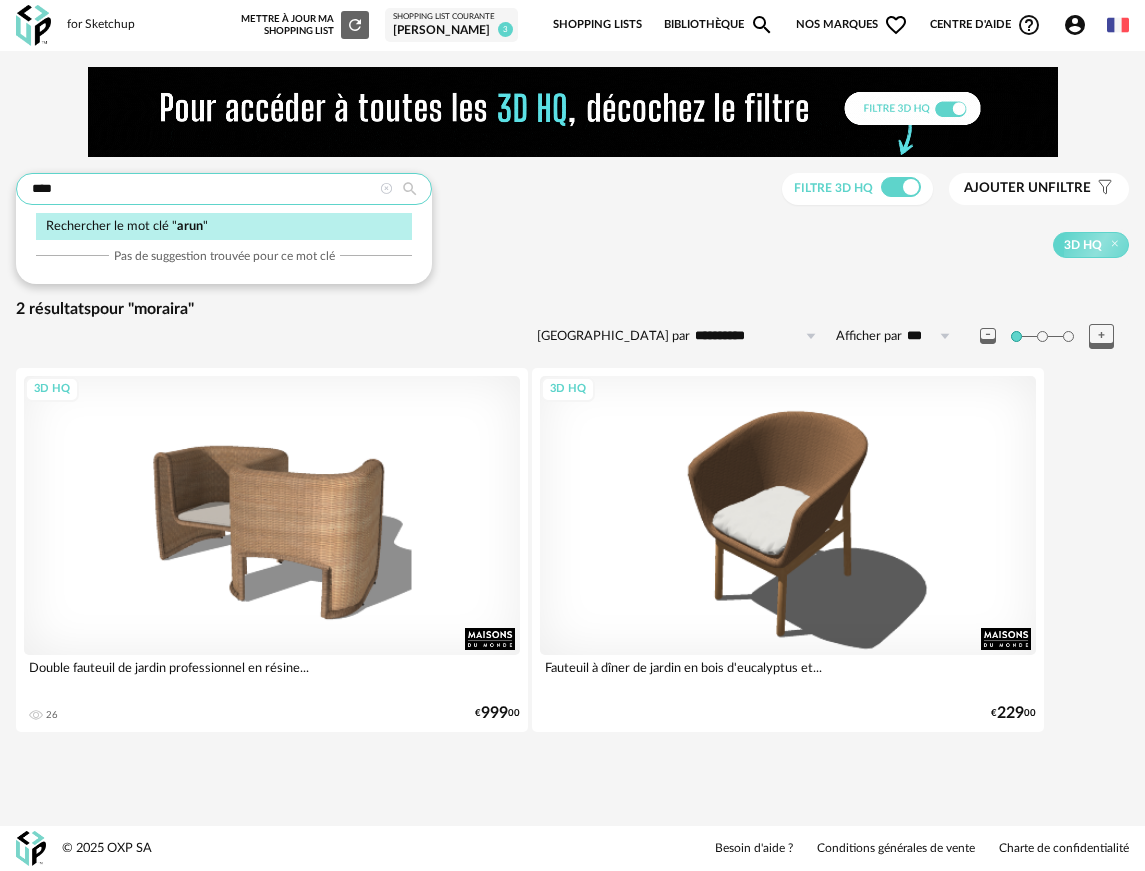 type on "****" 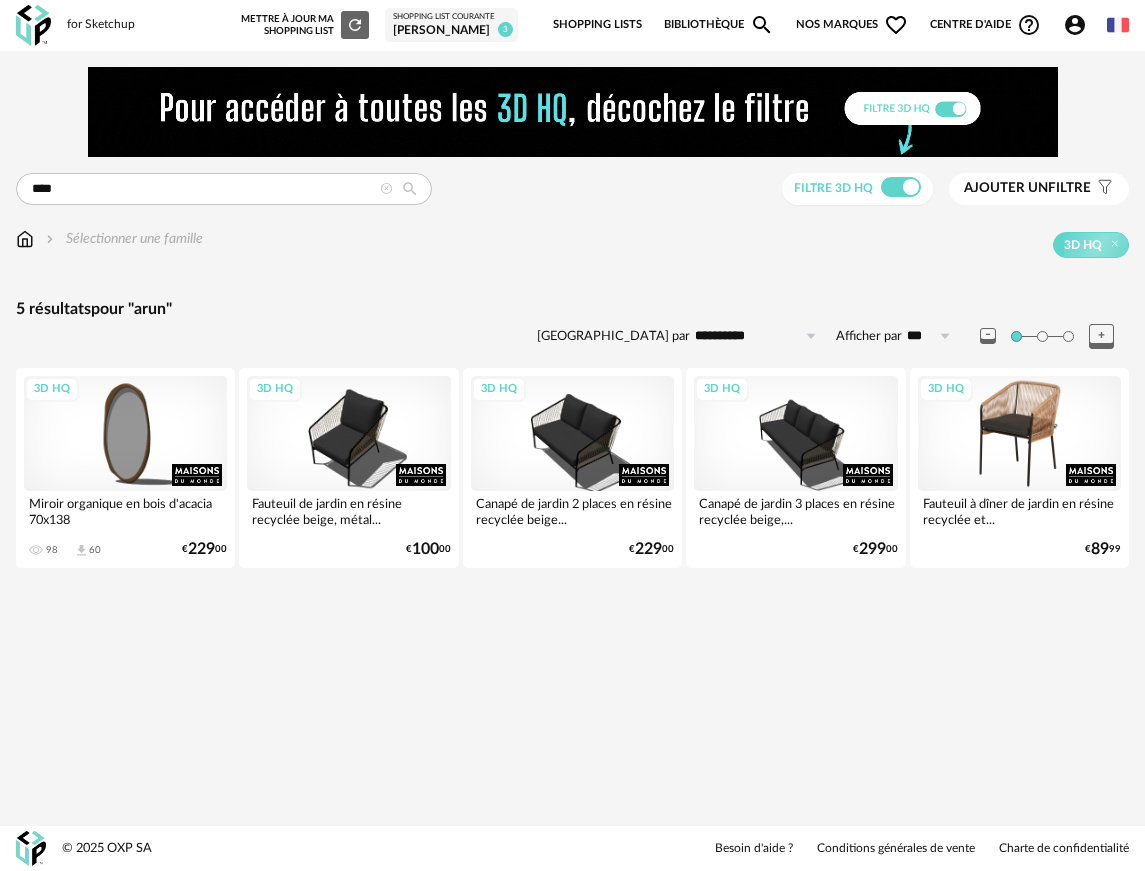 click on "3D HQ" at bounding box center [1019, 433] 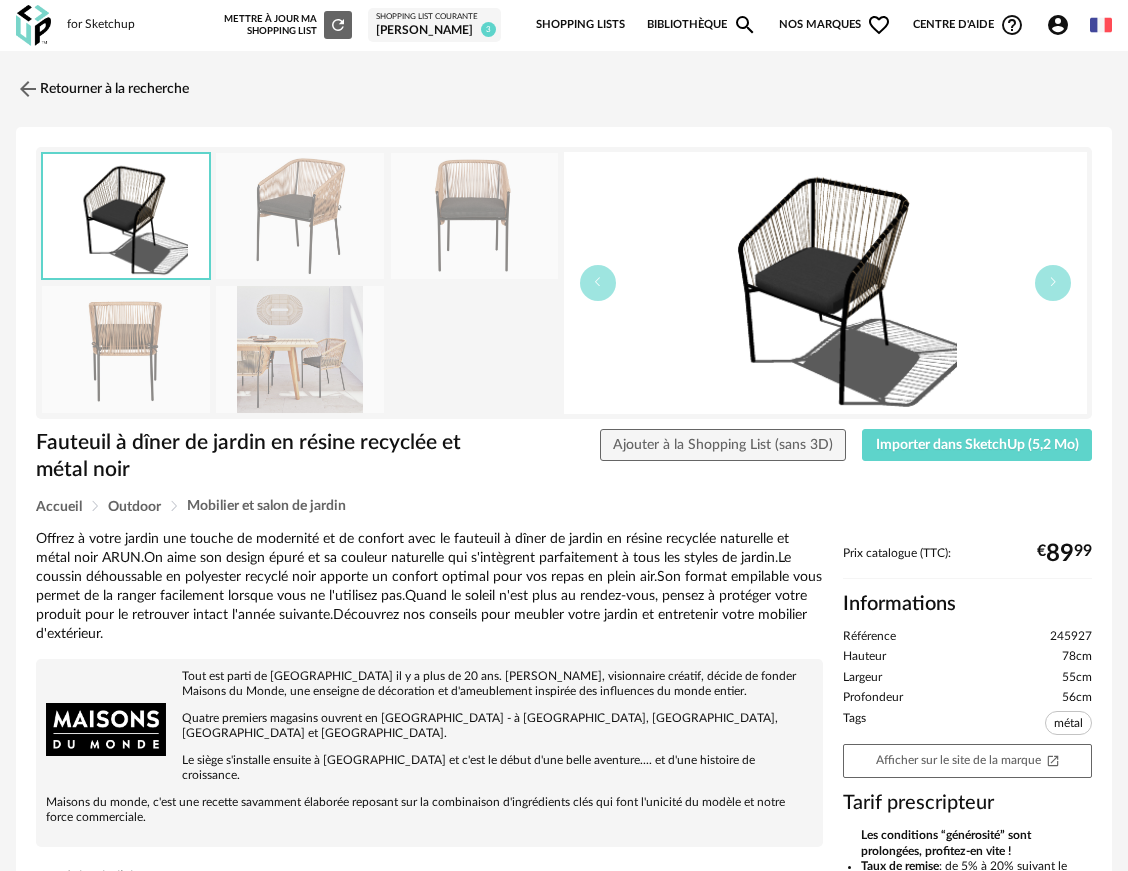 click at bounding box center (300, 216) 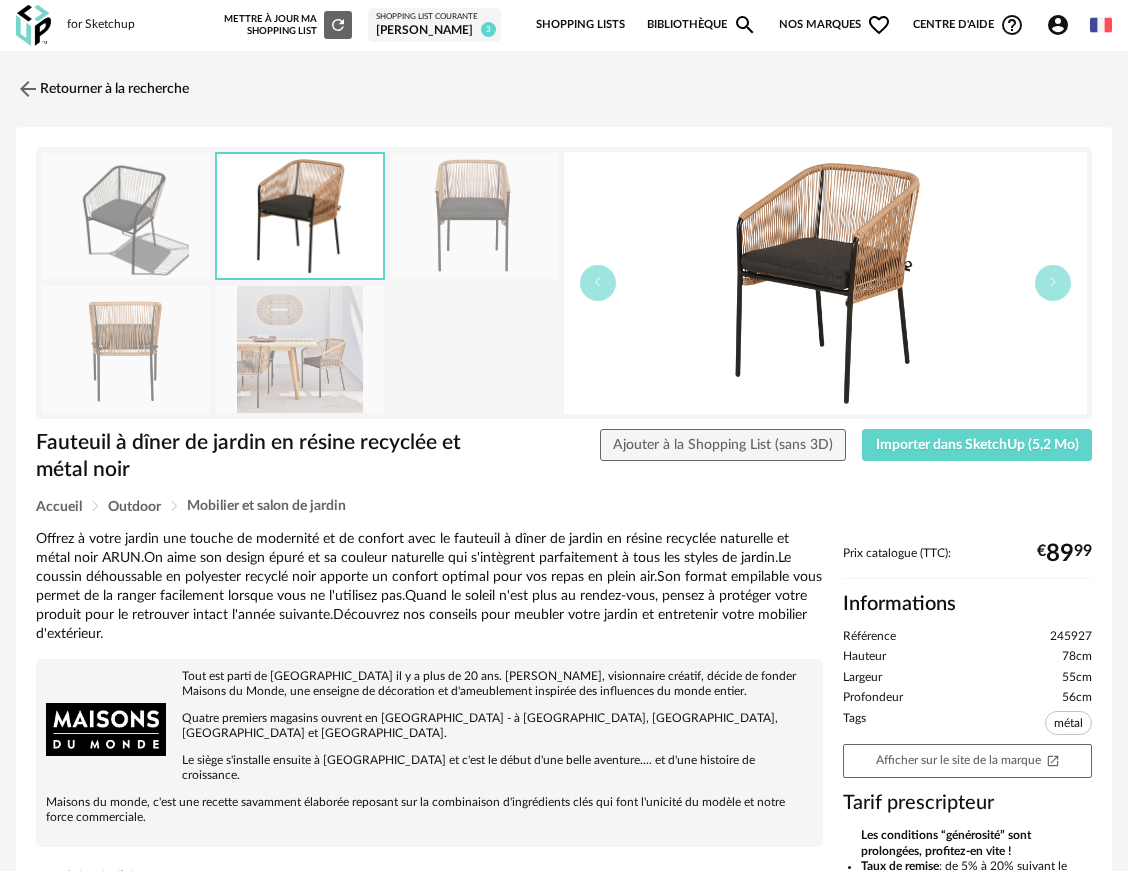 click at bounding box center [475, 216] 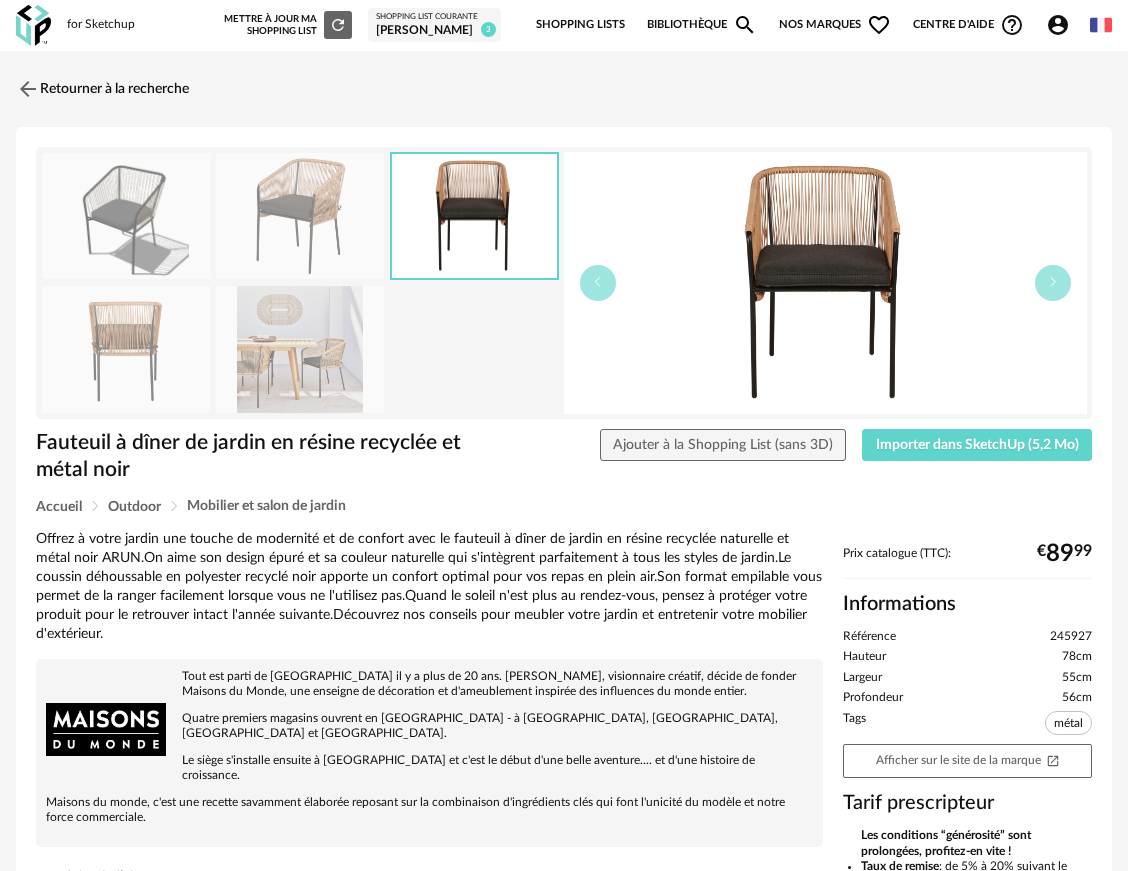 click at bounding box center (126, 216) 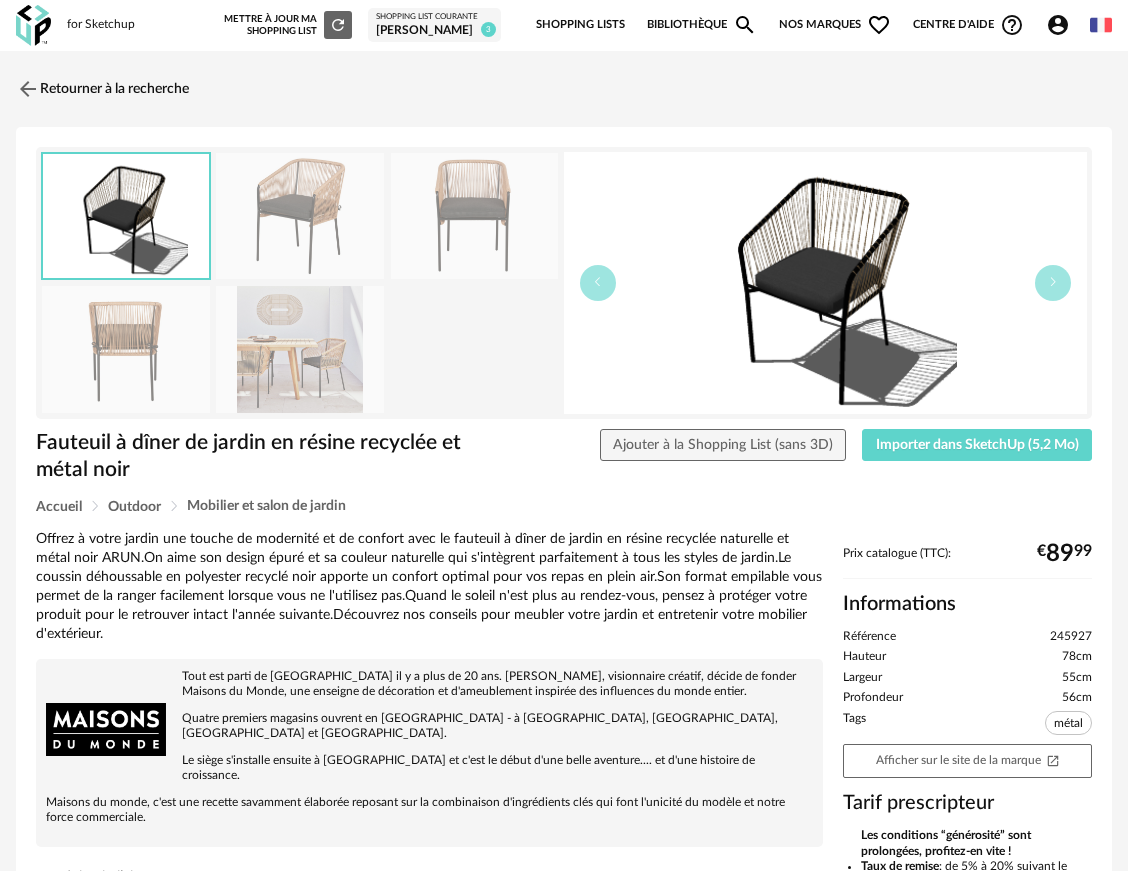 click at bounding box center (825, 283) 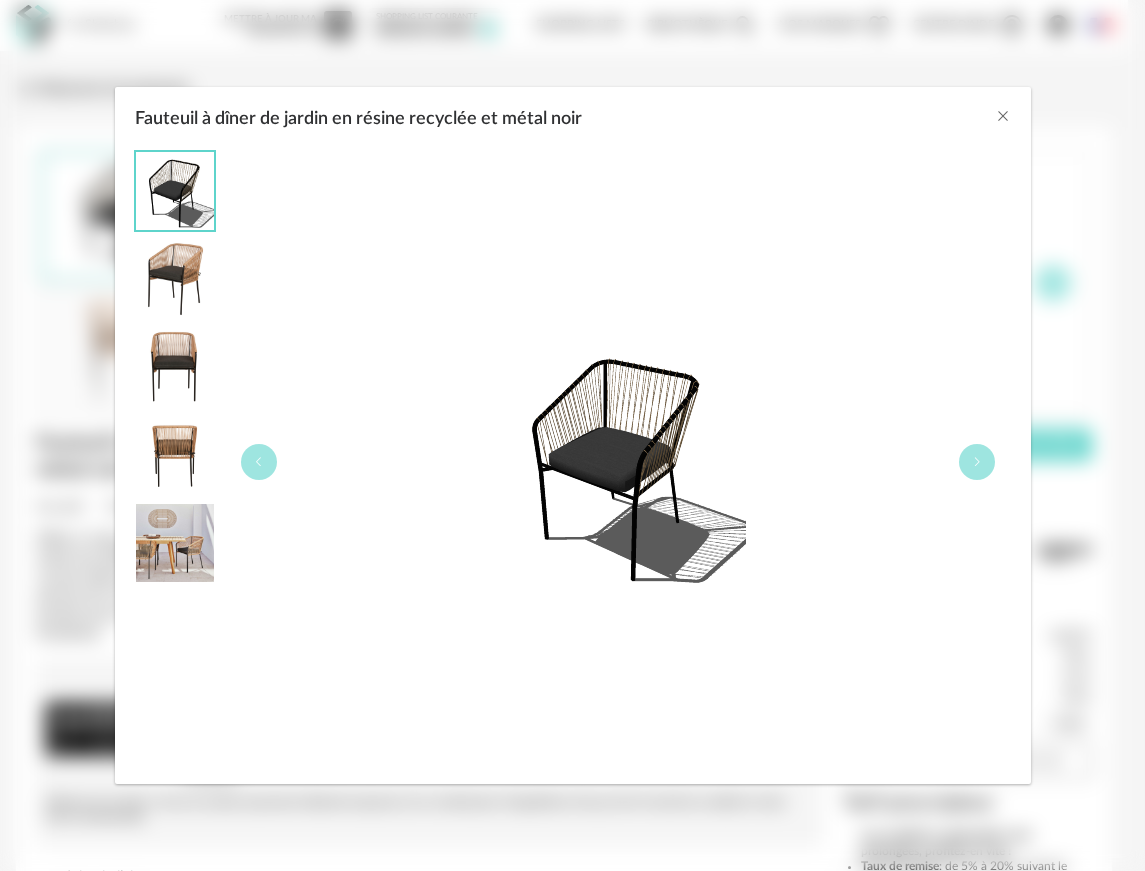 click at bounding box center [618, 462] 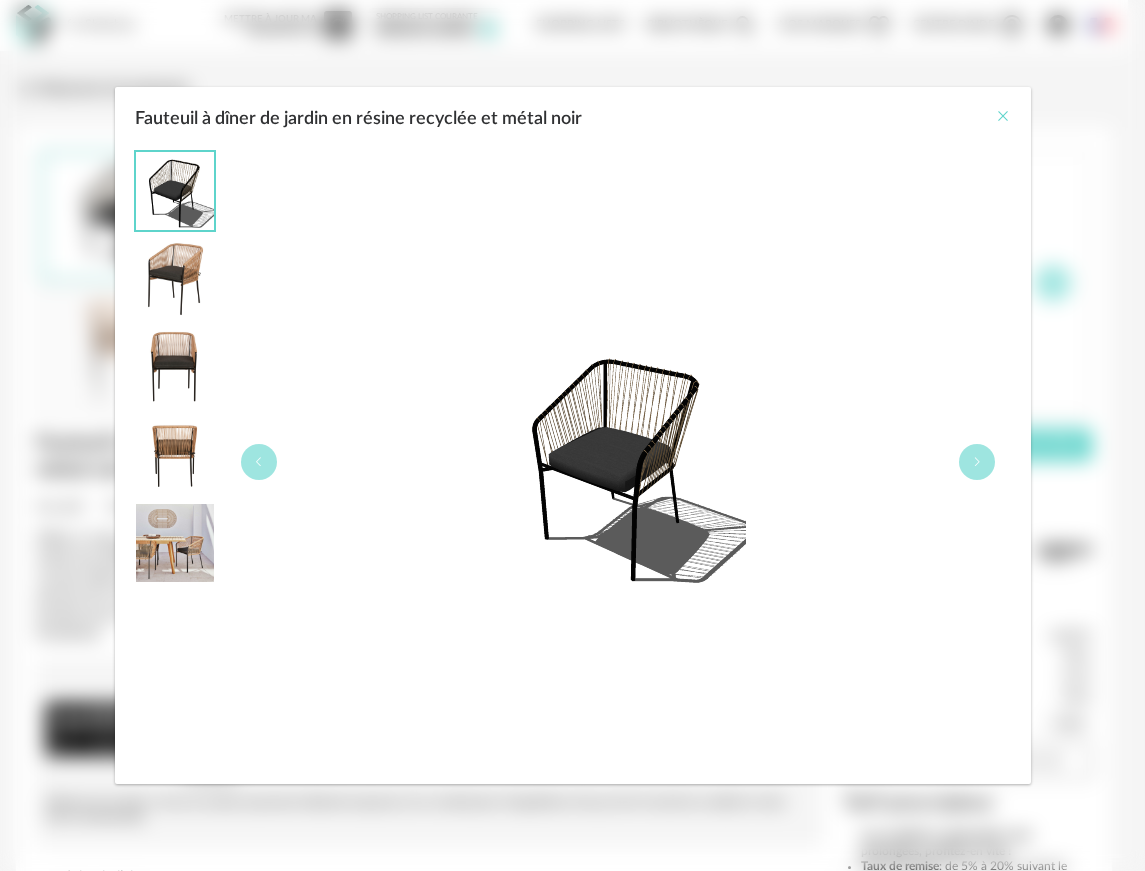 click at bounding box center [1003, 116] 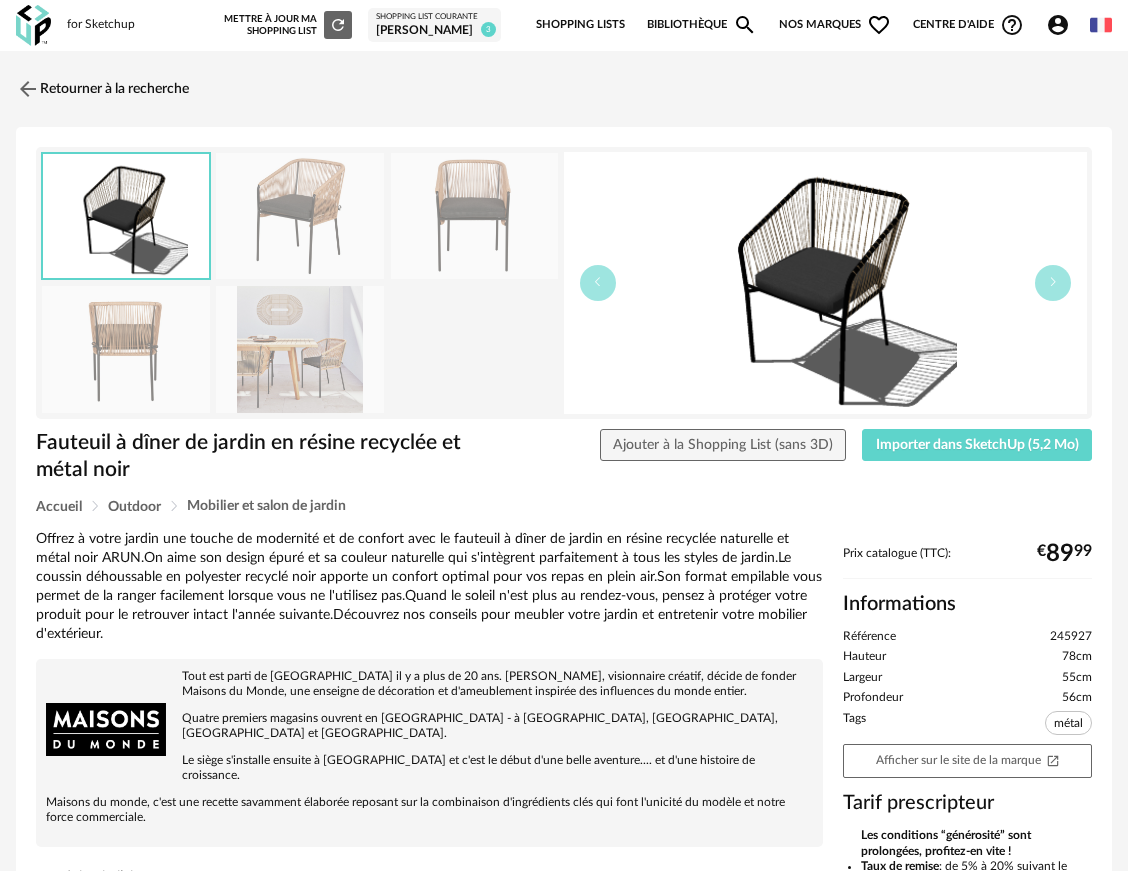 click at bounding box center [825, 283] 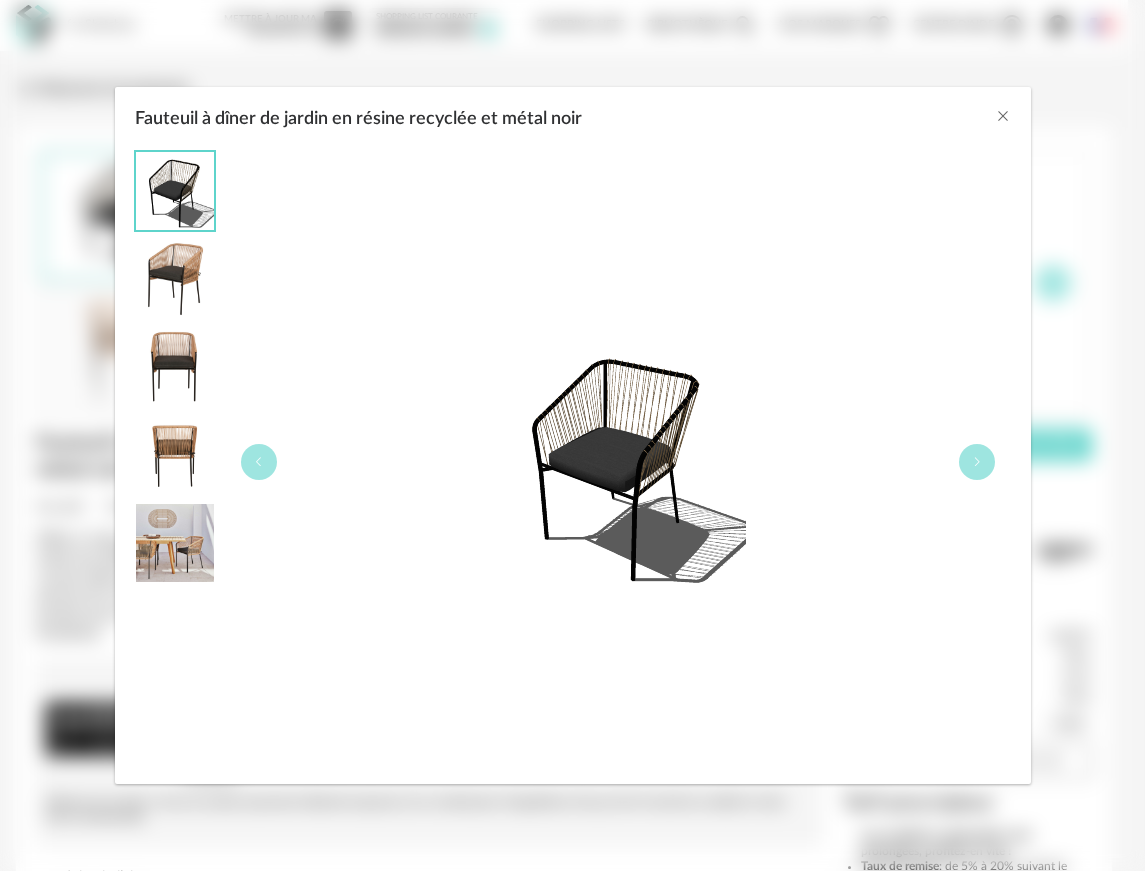 click at bounding box center (618, 462) 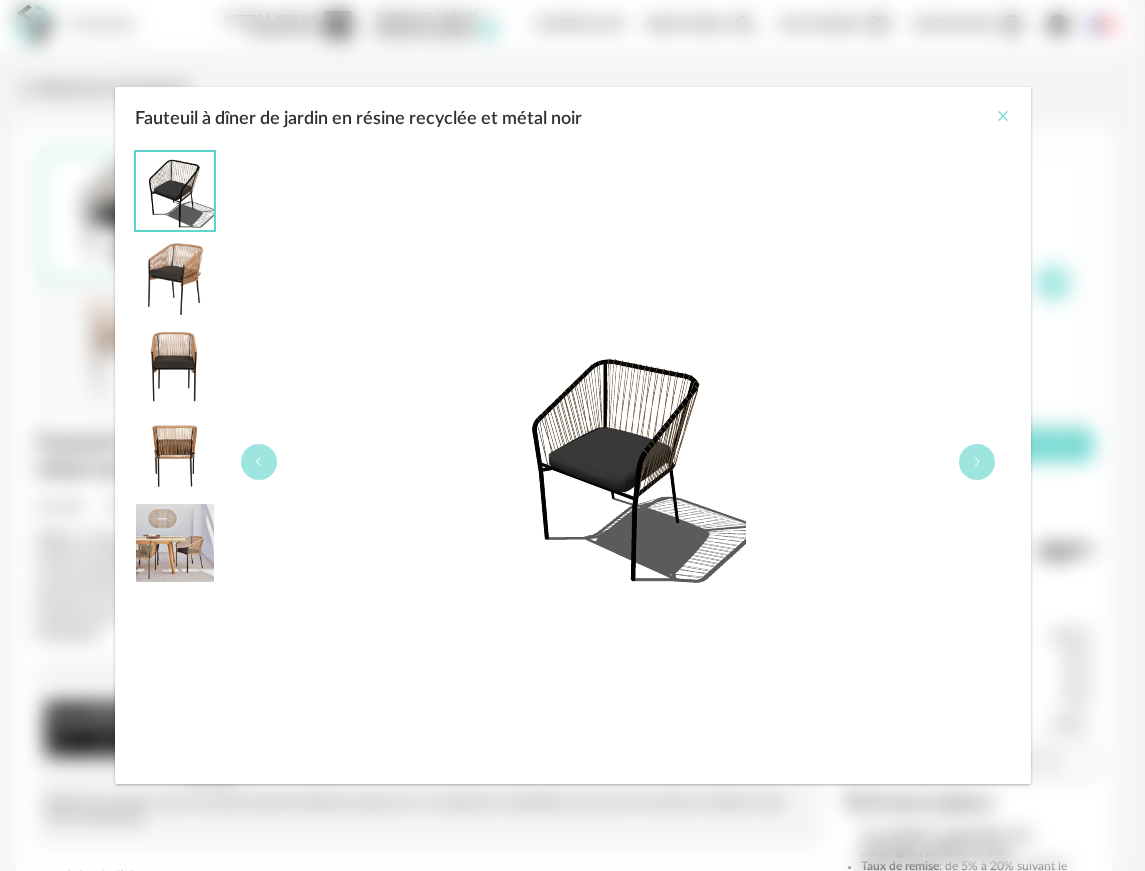 click at bounding box center [1003, 116] 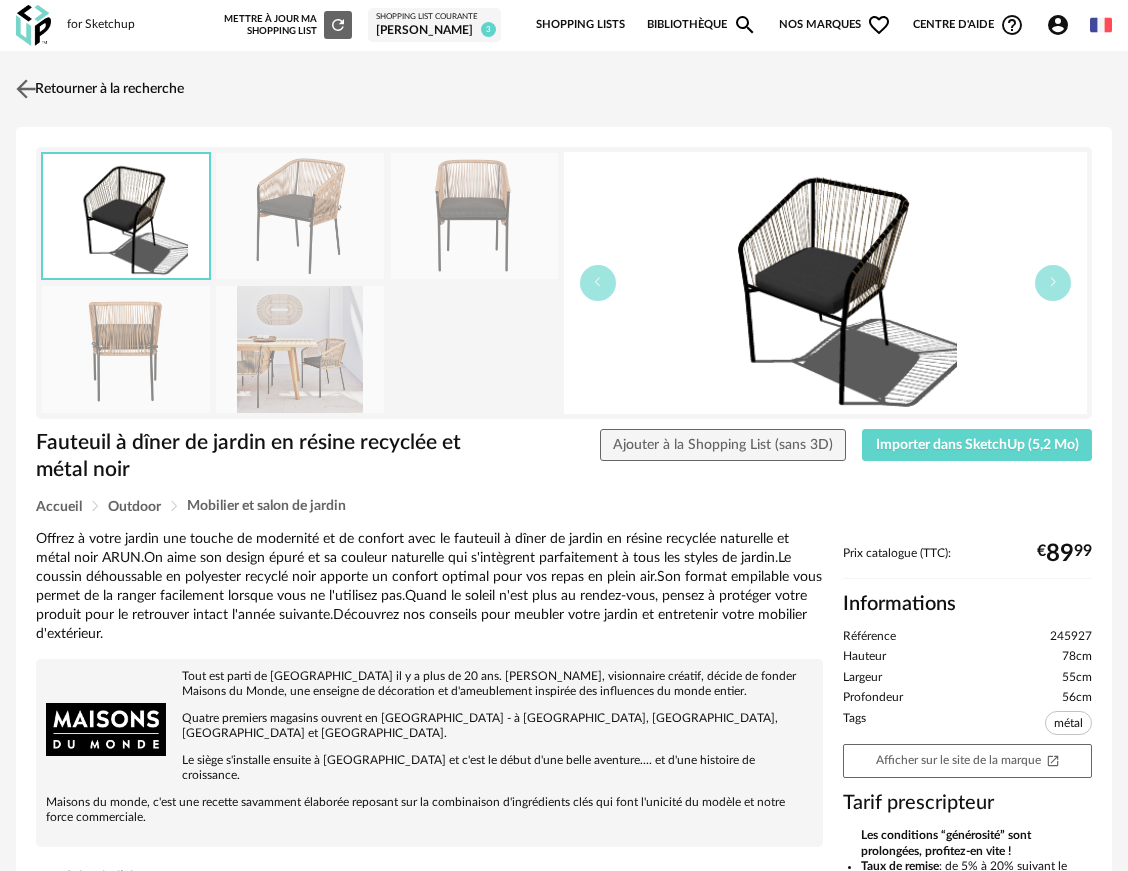click on "Retourner à la recherche" at bounding box center [97, 89] 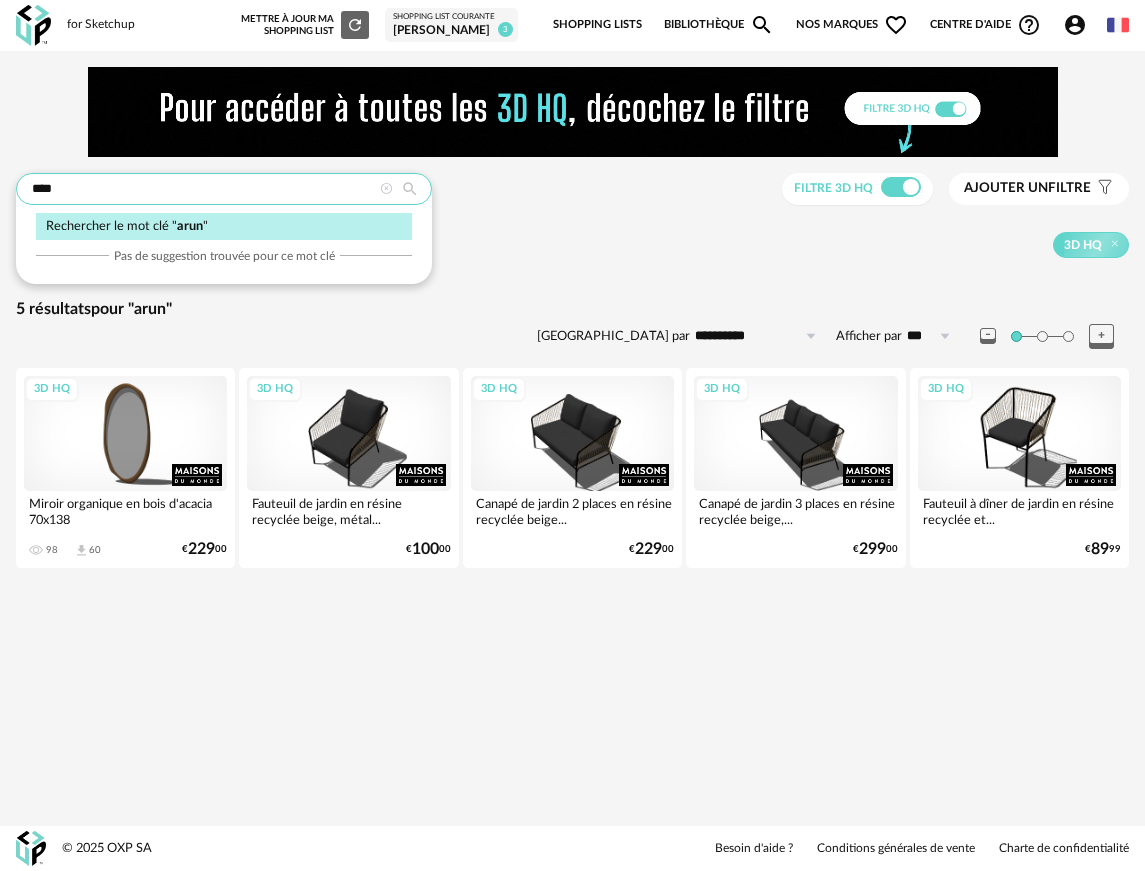 drag, startPoint x: 217, startPoint y: 189, endPoint x: -220, endPoint y: 213, distance: 437.65854 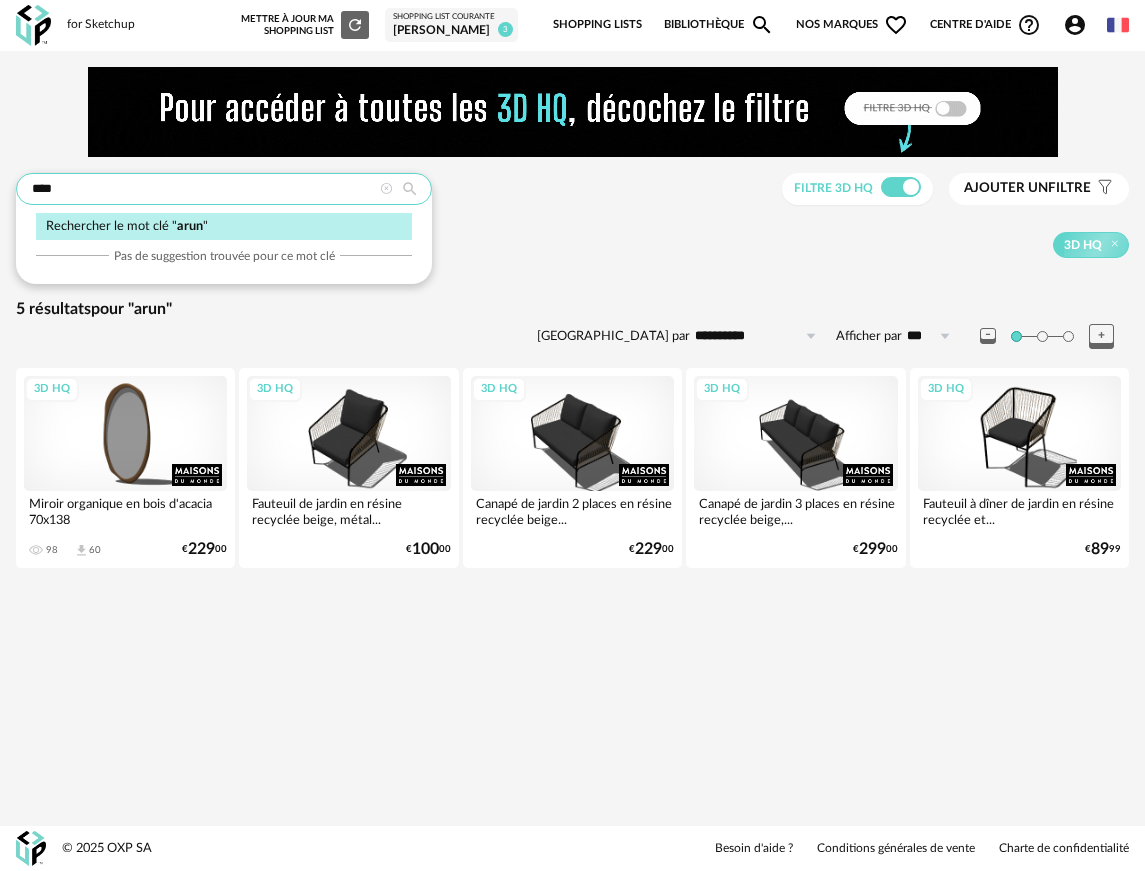 click on "**********" at bounding box center [572, 435] 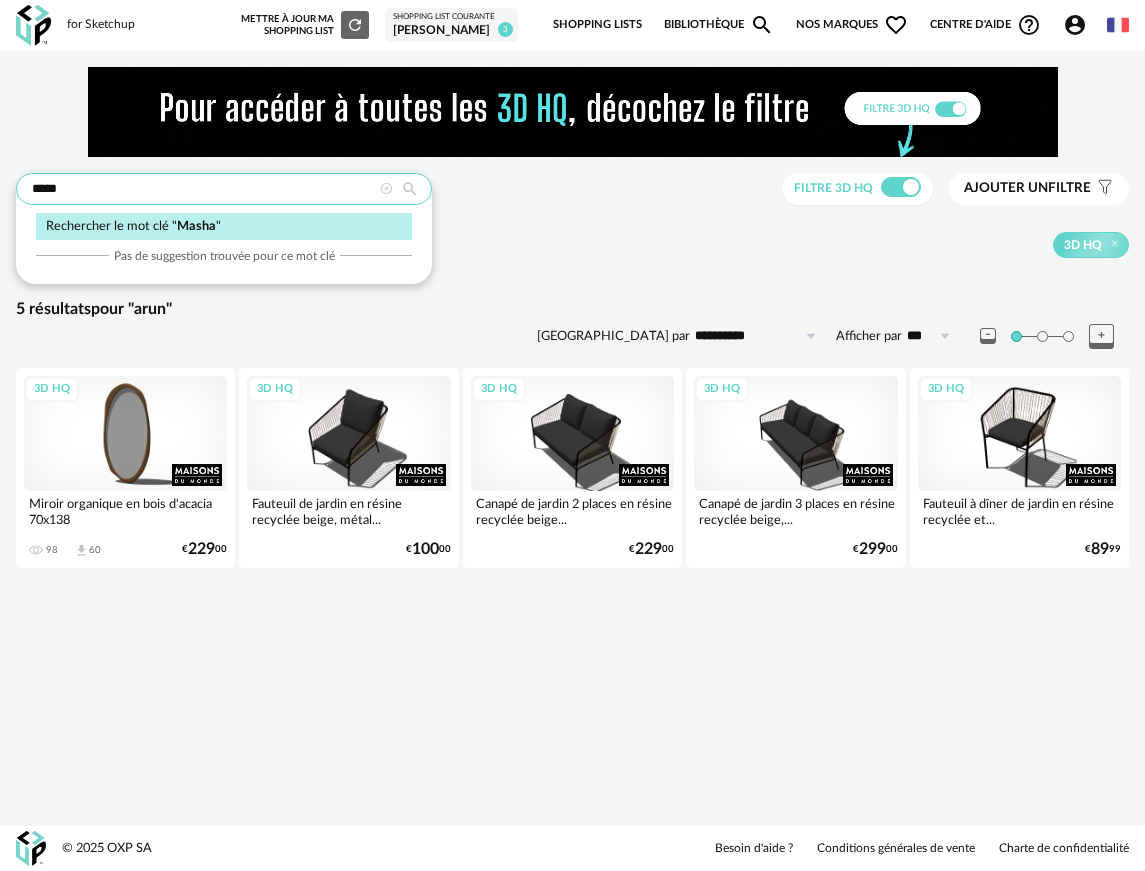 type on "*****" 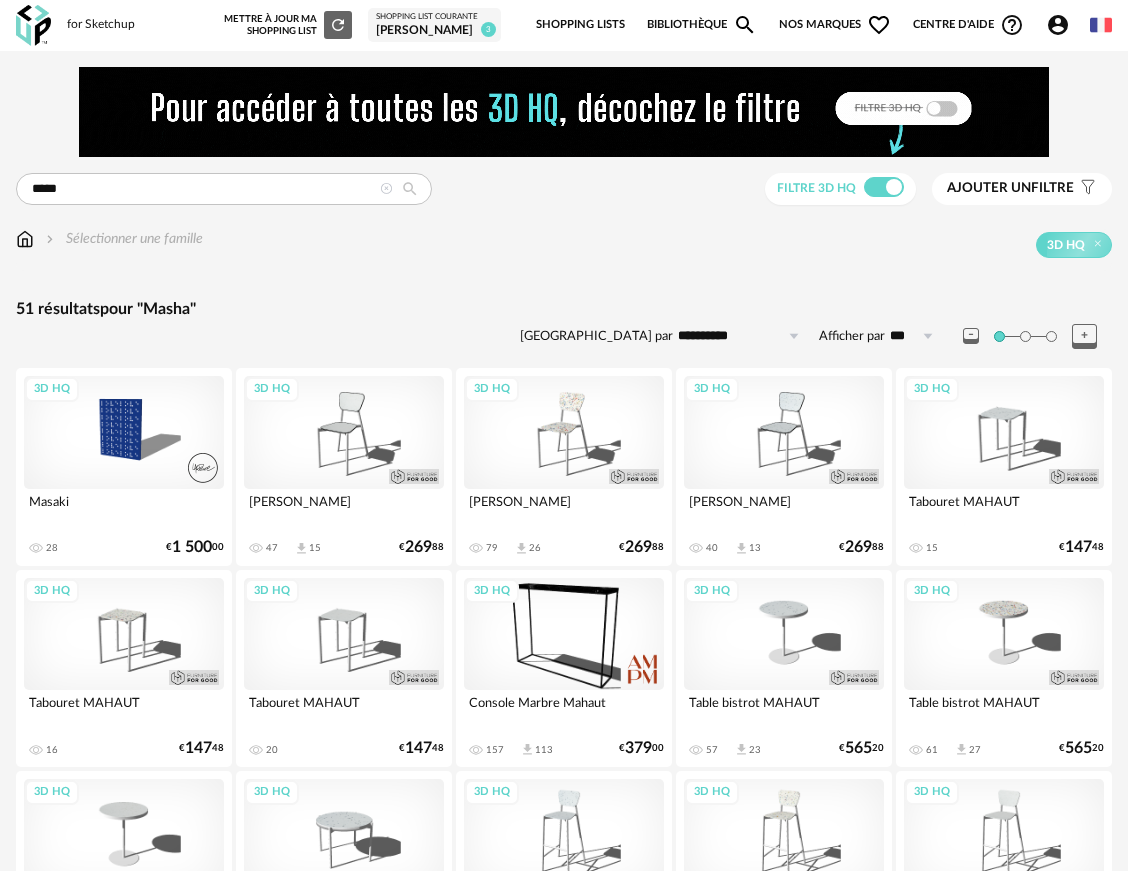 click on "Ajouter un  filtre" at bounding box center (1010, 188) 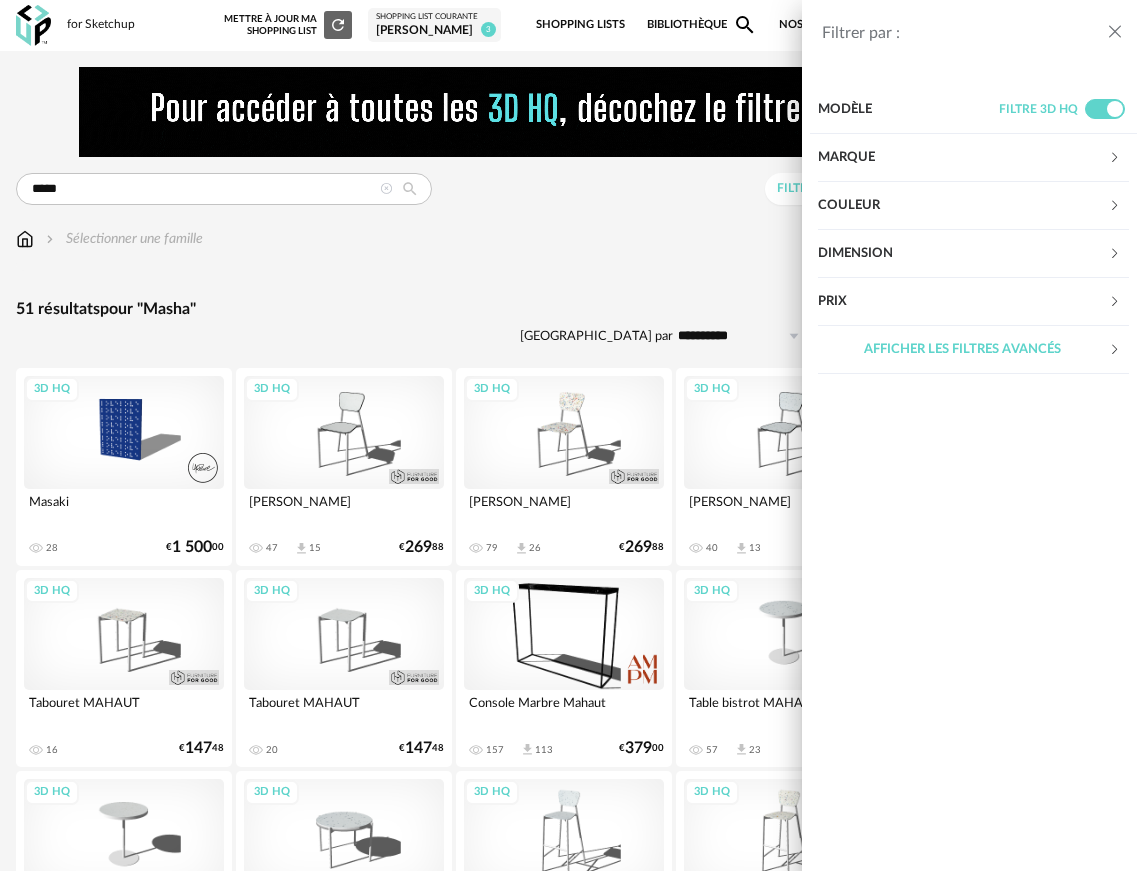 click on "Marque" at bounding box center (963, 158) 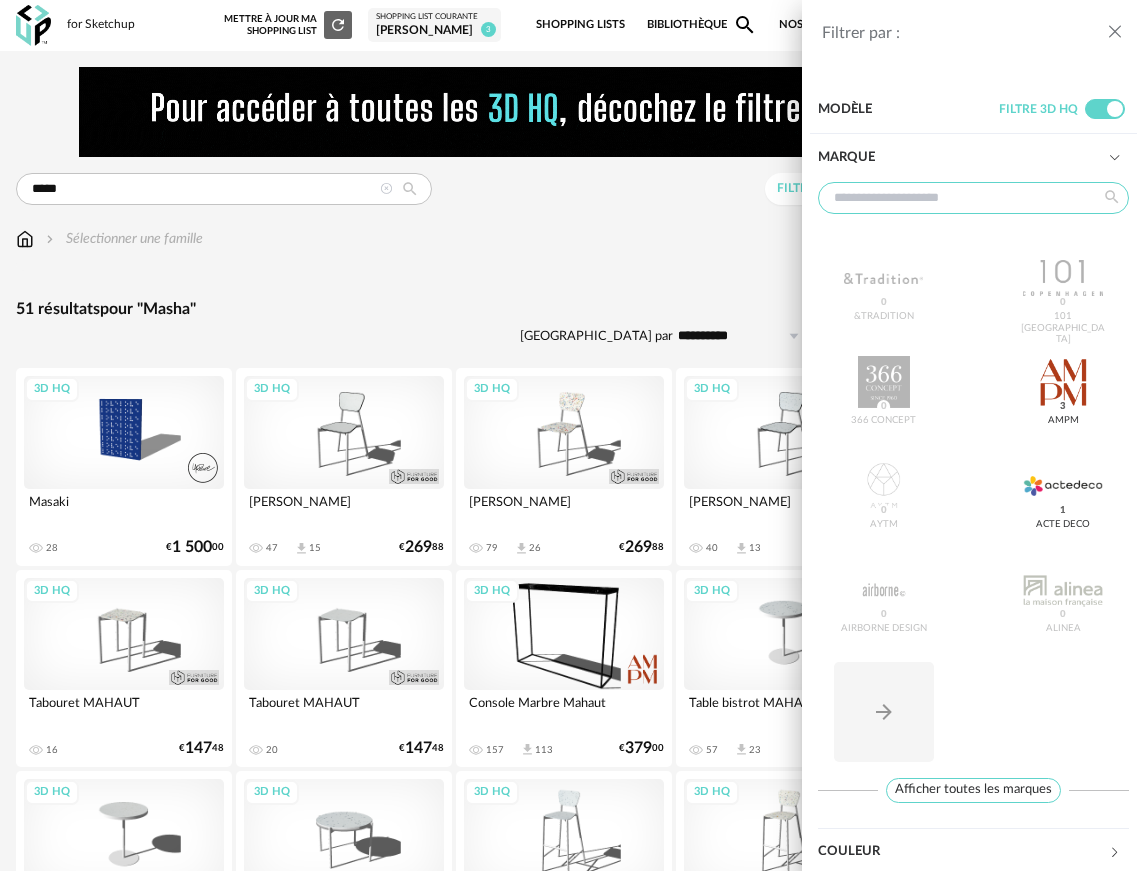 click at bounding box center [974, 198] 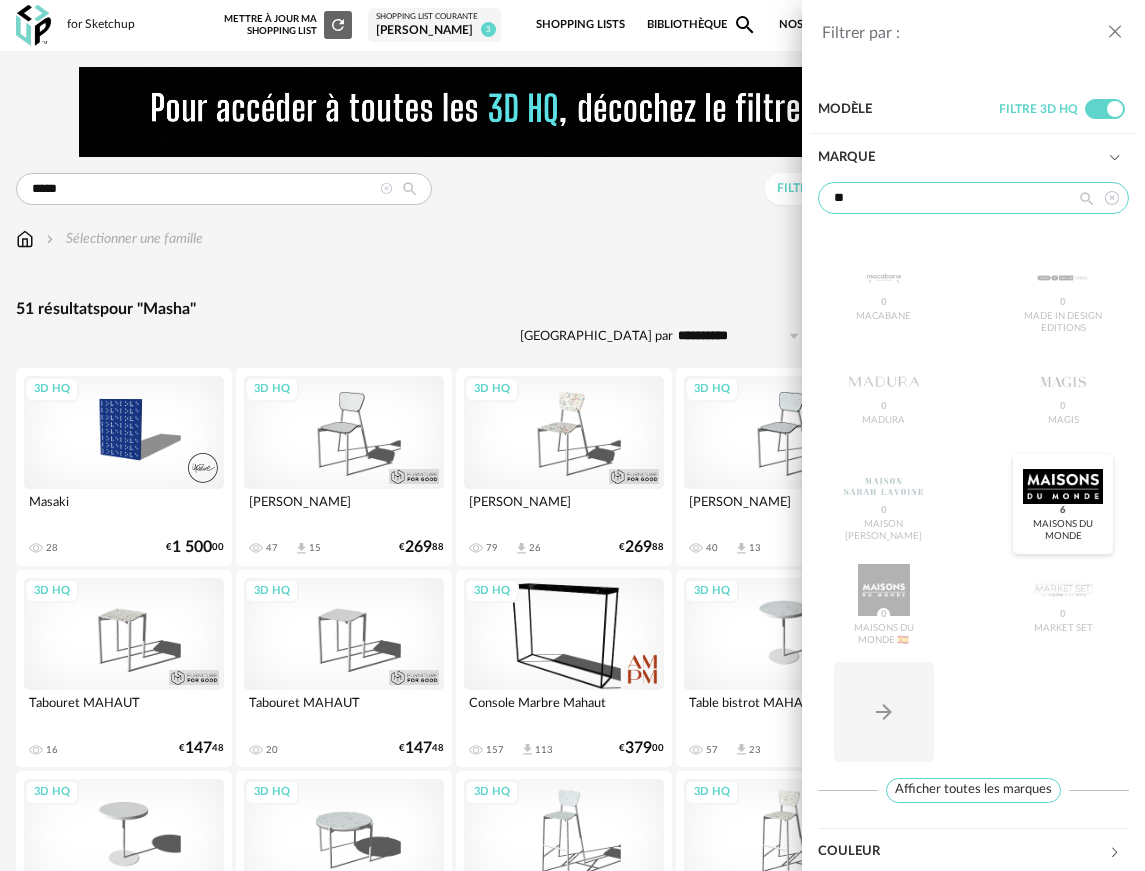 type on "**" 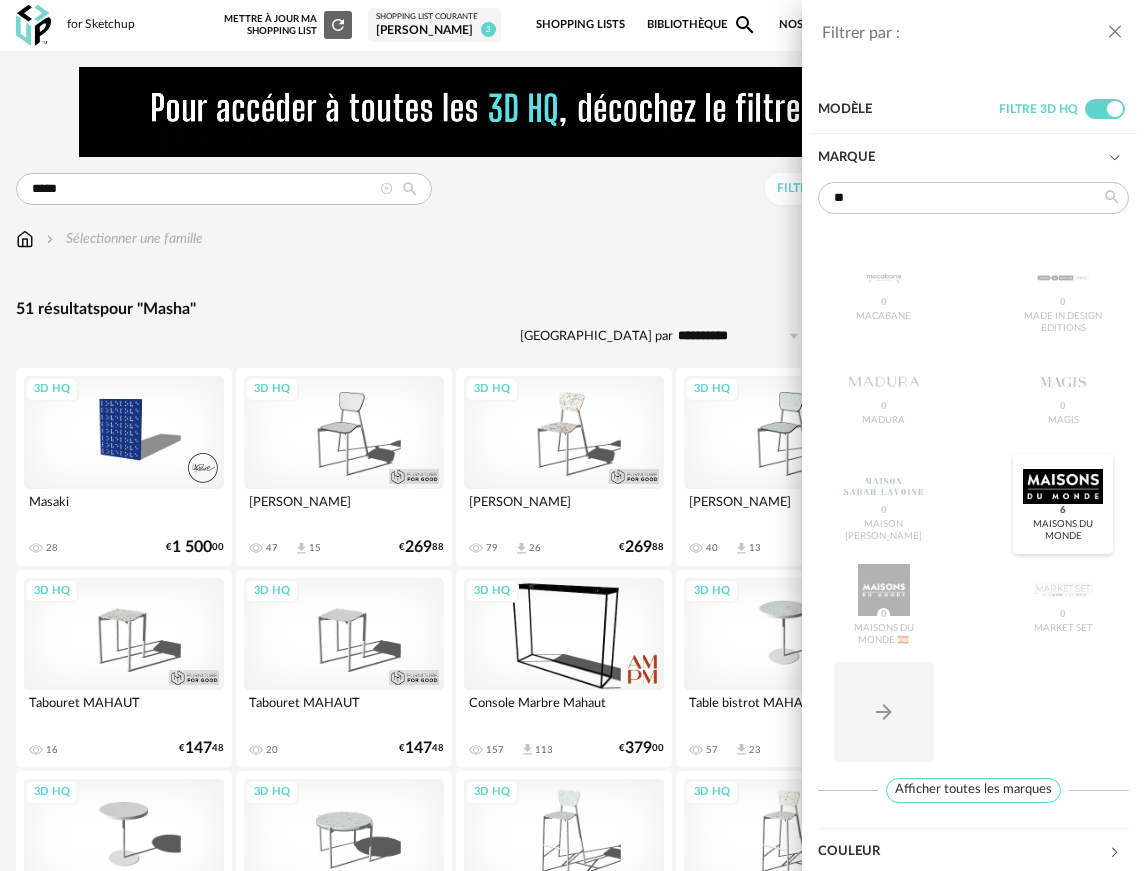 click at bounding box center (1062, 486) 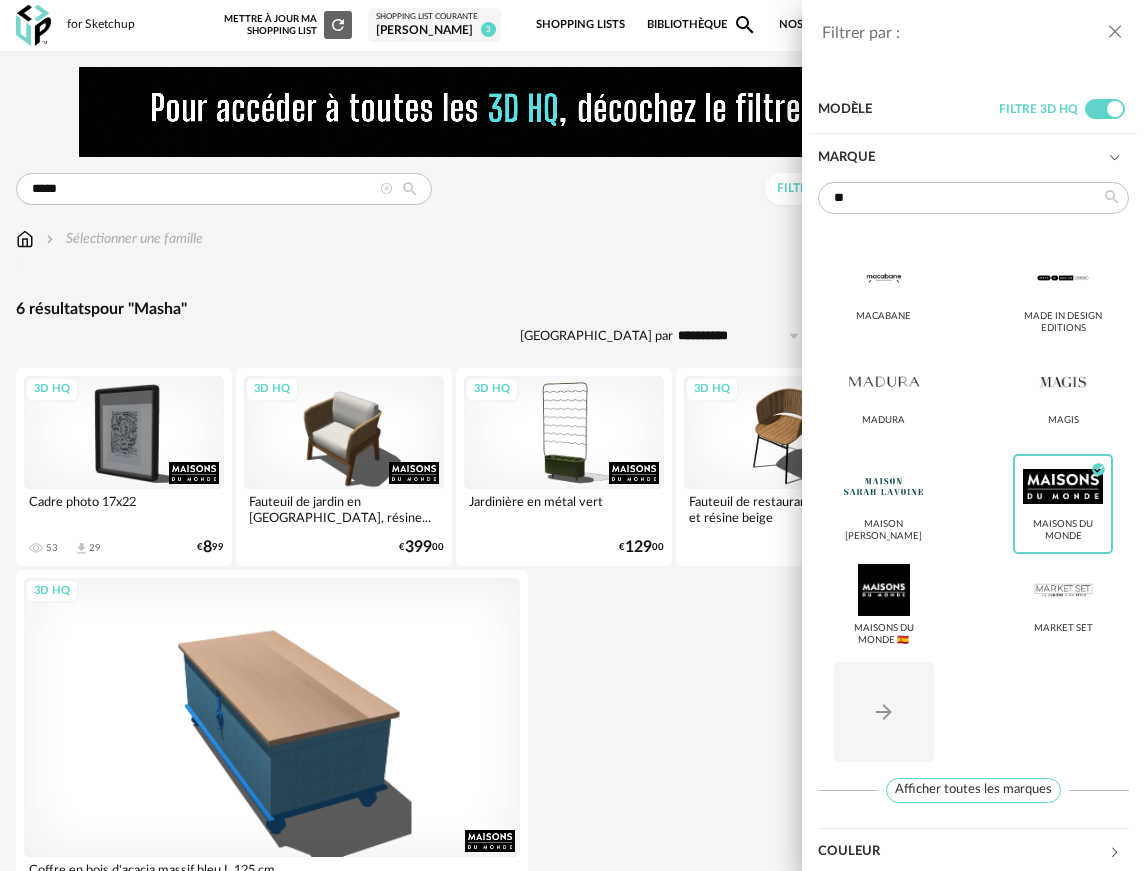 click on "Filtrer par :   Modèle
Filtre 3D HQ
Marque
**
MACABANE
Made in design Editions
[GEOGRAPHIC_DATA]
Magis
Maison [PERSON_NAME]
Maisons du Monde
Check Circle icon
Maisons du Monde 🇪🇸
Market Set
Arrow Right icon
Afficher toutes les marques
Toutes les marques   Close icon
Maisons du Monde
Couleur
noir
0
acier
0
beige
0
blanc
1
gris
0
brun
4
jaune
0
orange
0
rouge
0
rose
0
violet
0
bleu
0
vert
1
transparent
0
argenté
0
doré - laiton
0
bois
0
multicolore
0
Dimension
Hauteur    *** 0% 10% 20% 30%" at bounding box center [572, 435] 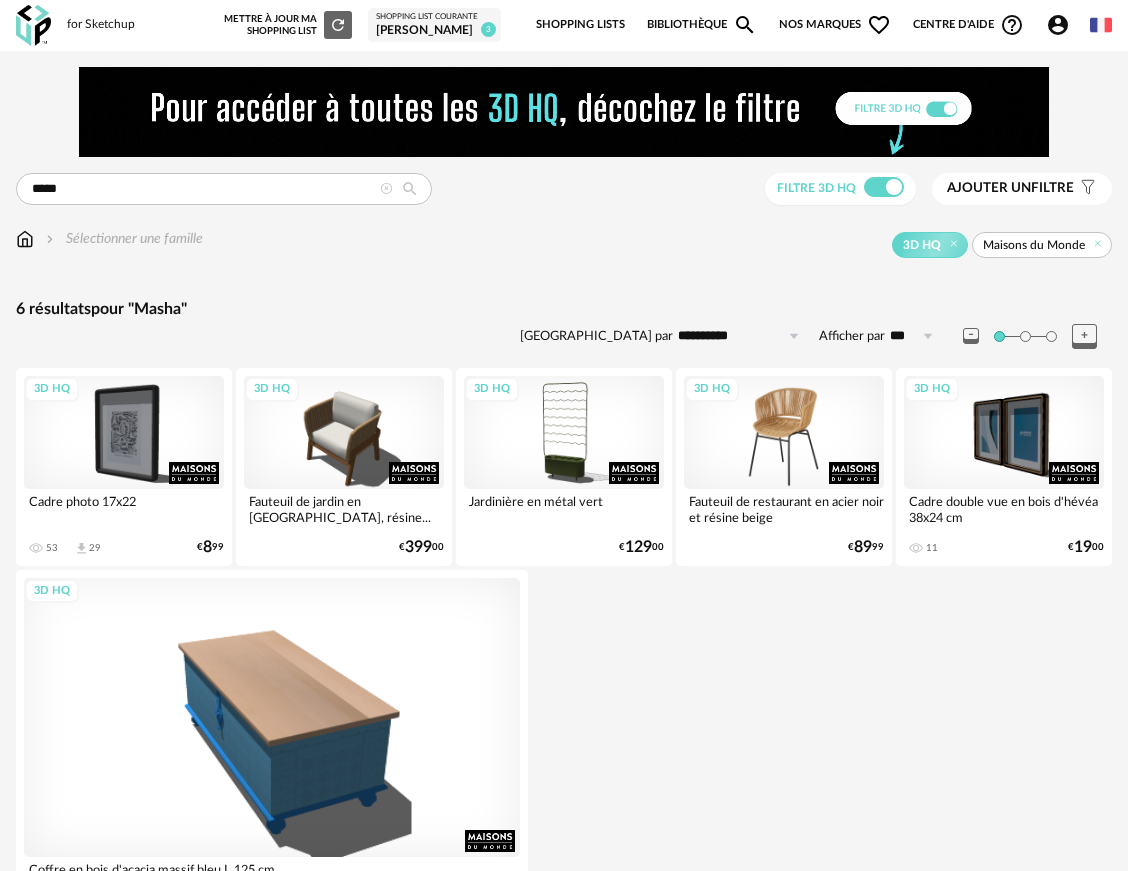 click on "3D HQ" at bounding box center (784, 432) 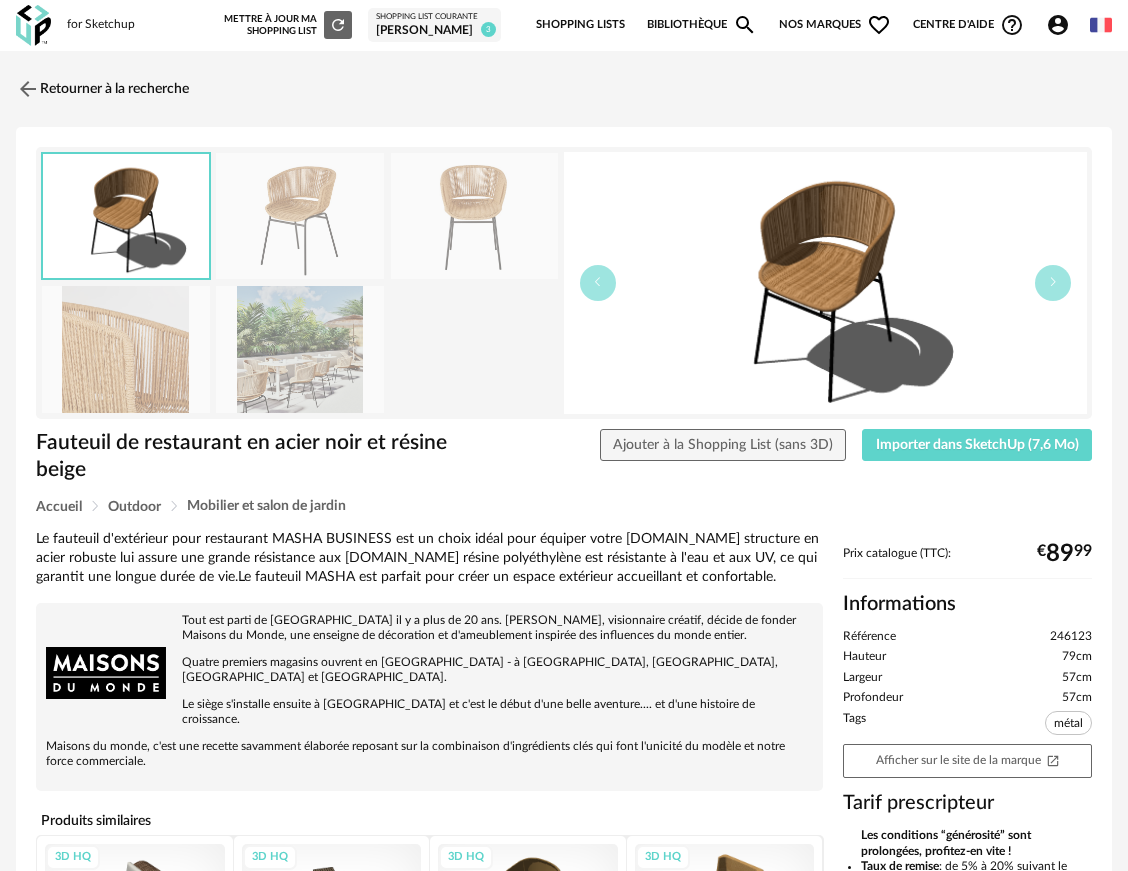 click at bounding box center [300, 216] 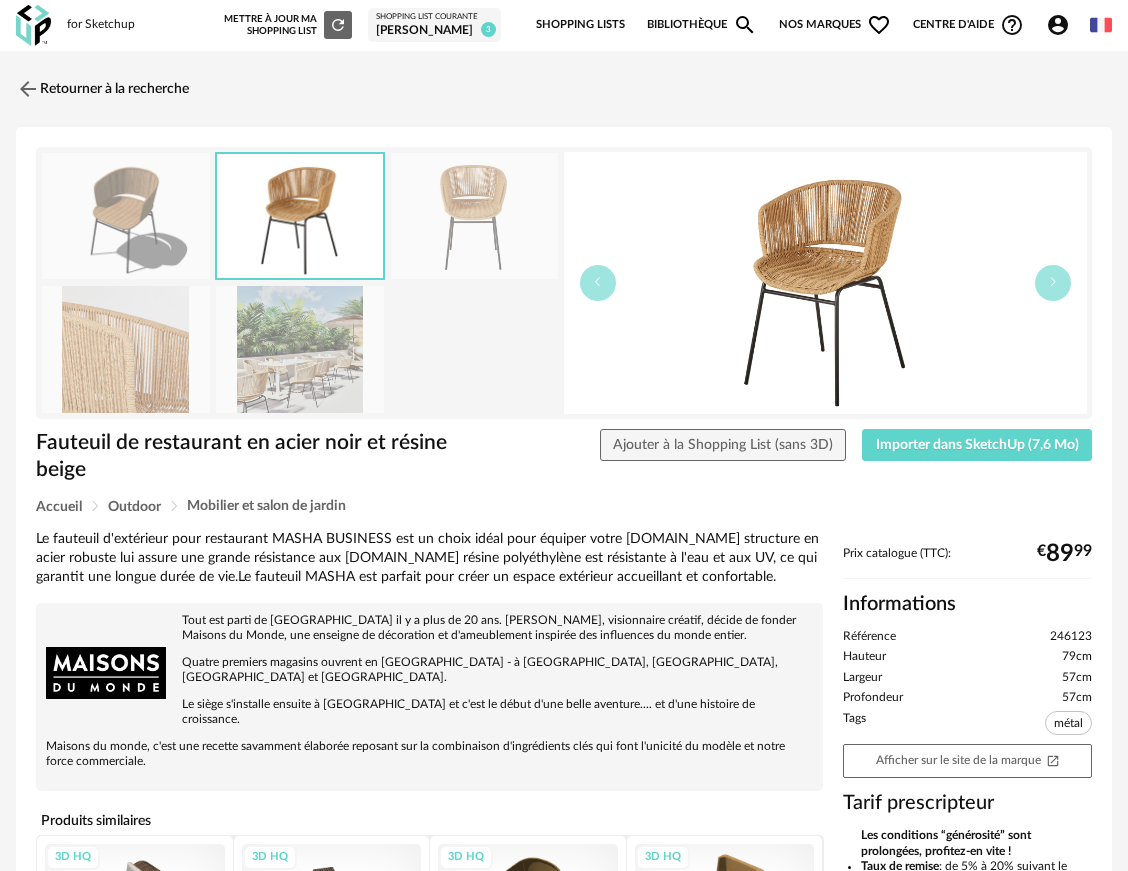 click at bounding box center (475, 216) 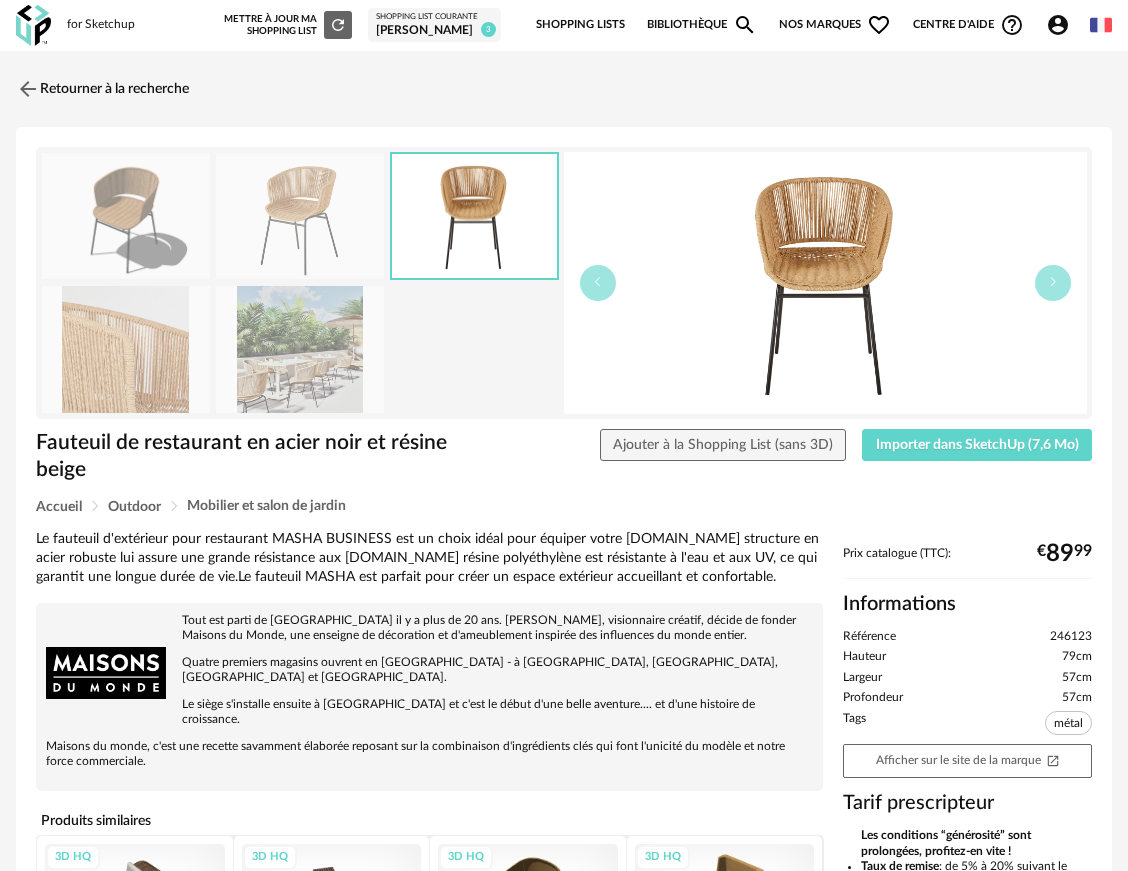click at bounding box center [126, 216] 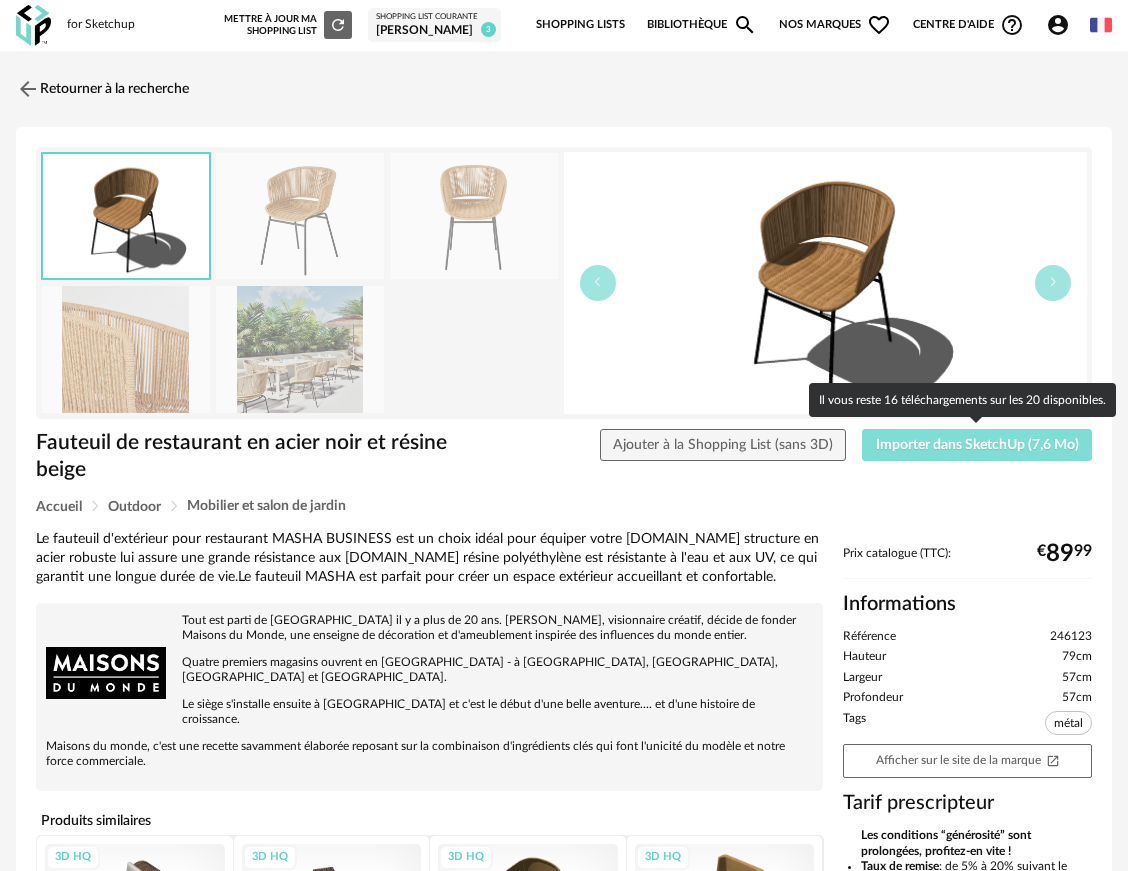 click on "Importer dans SketchUp (7,6 Mo)" at bounding box center [977, 445] 